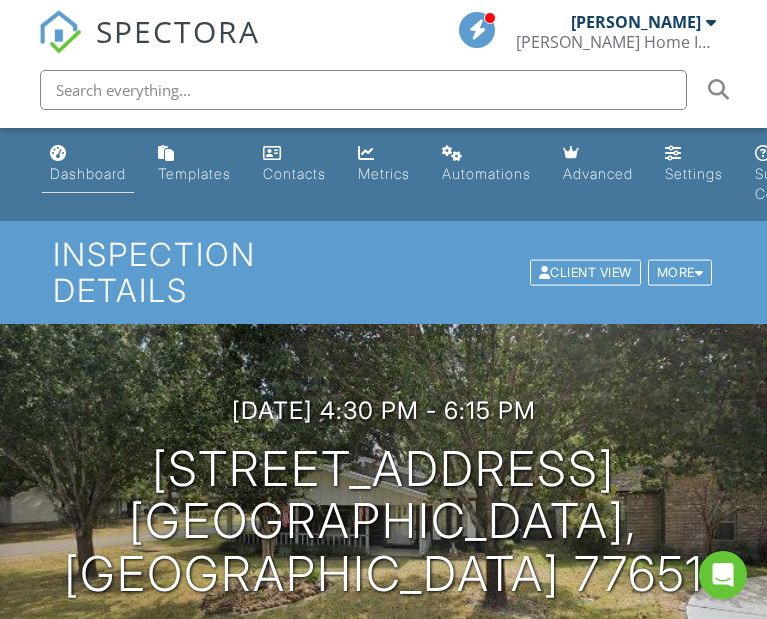 scroll, scrollTop: 0, scrollLeft: 0, axis: both 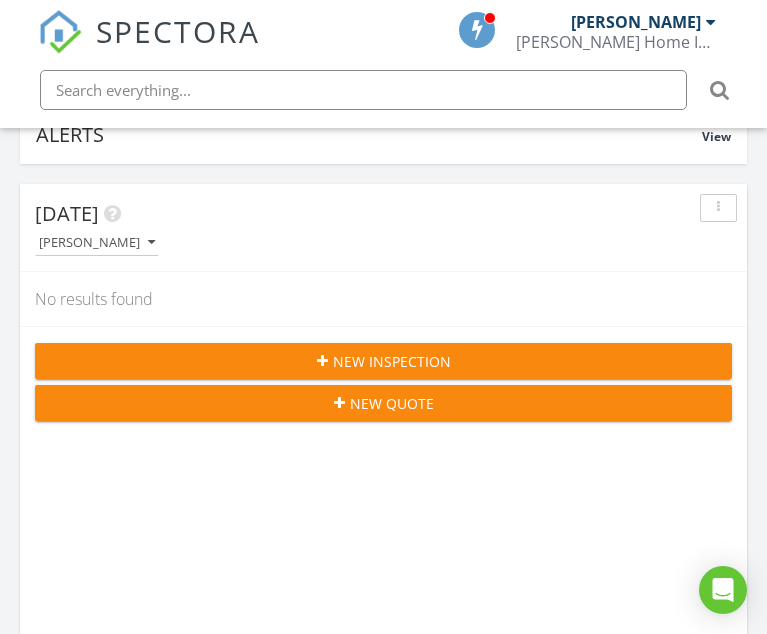 click on "New Inspection" at bounding box center (392, 361) 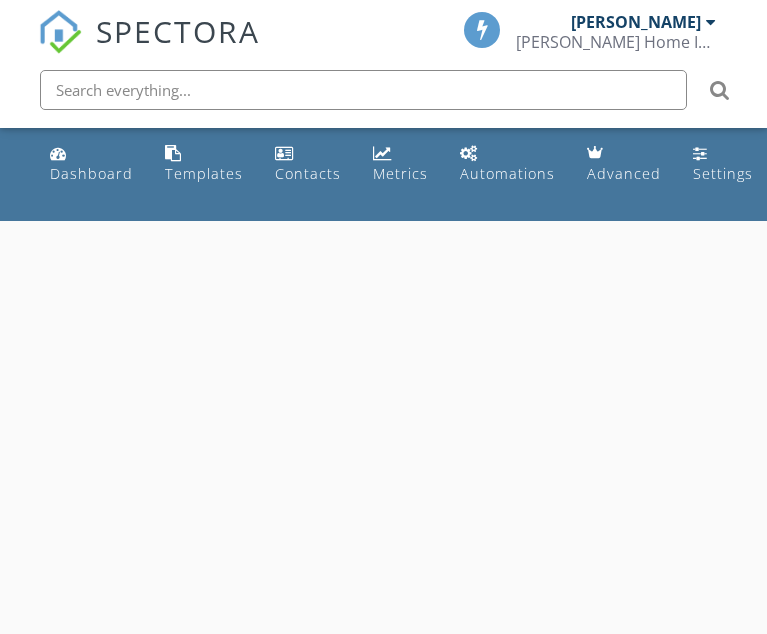 scroll, scrollTop: 0, scrollLeft: 0, axis: both 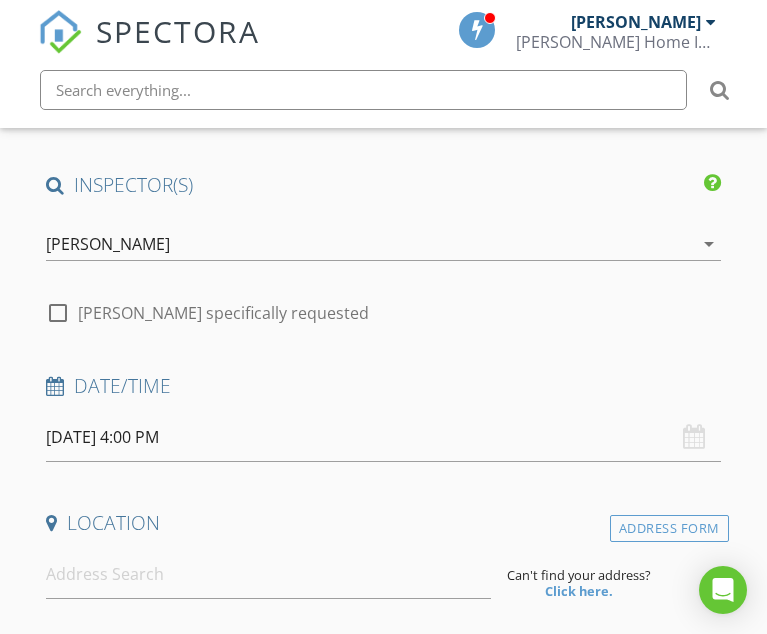 click at bounding box center (58, 313) 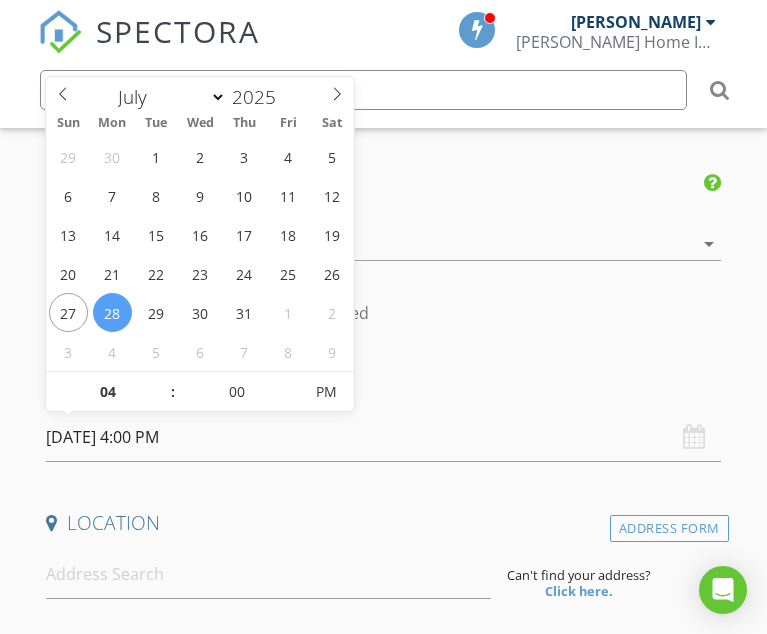 click on "07/28/2025 4:00 PM" at bounding box center (383, 437) 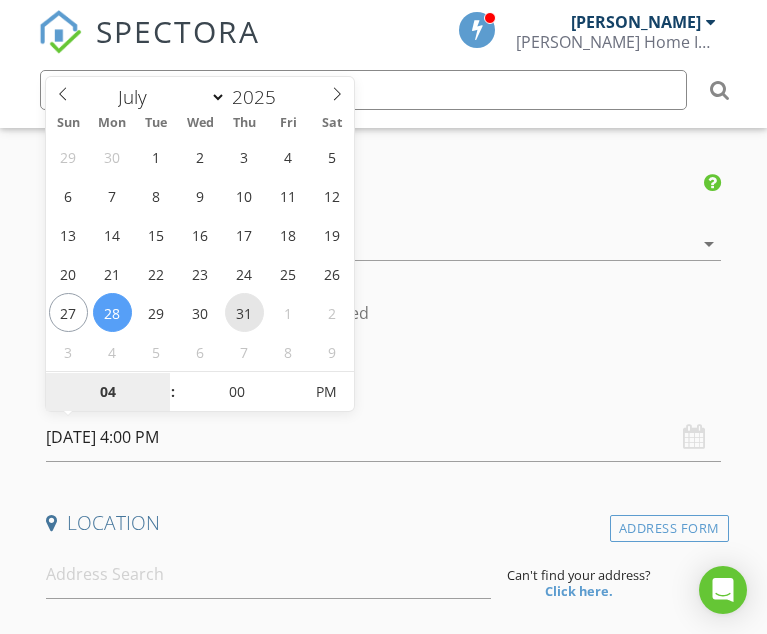 type on "07/31/2025 4:00 PM" 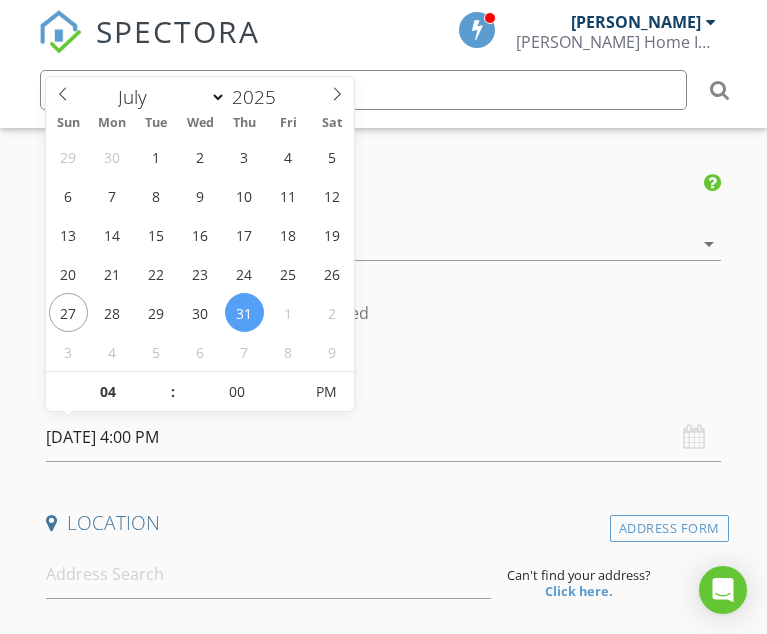 click on "07/31/2025 4:00 PM" at bounding box center [383, 437] 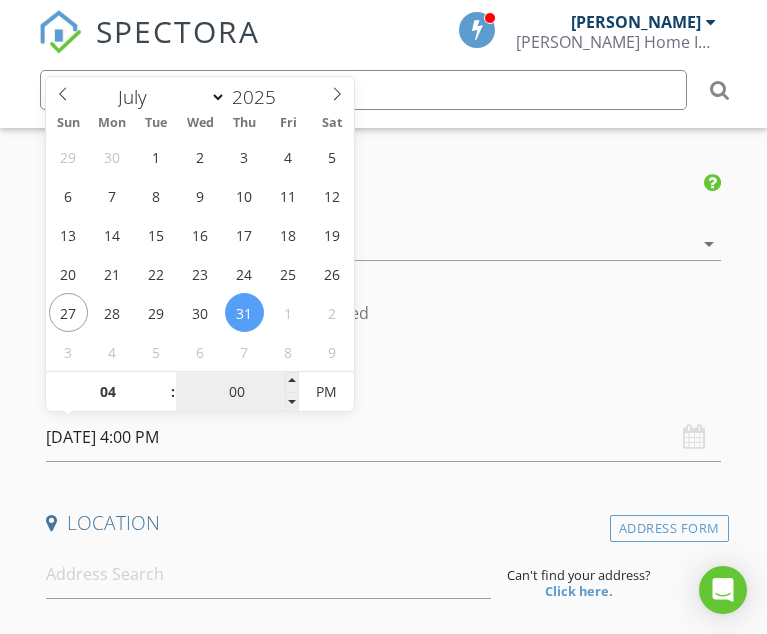click on "00" at bounding box center [237, 393] 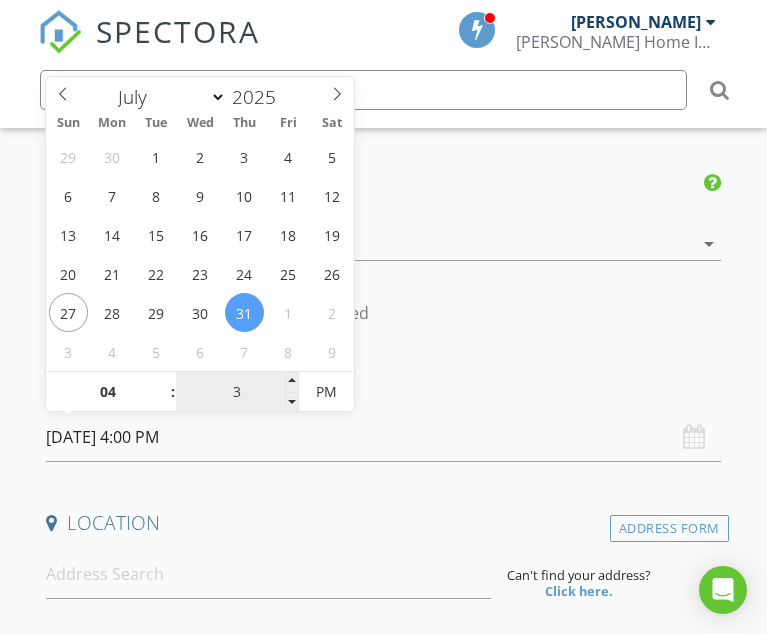 type on "30" 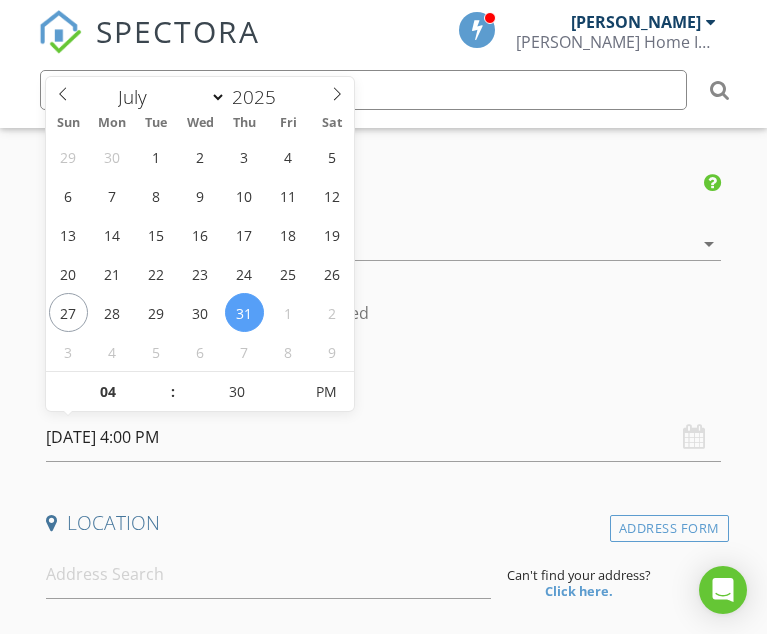type on "[DATE] 4:30 PM" 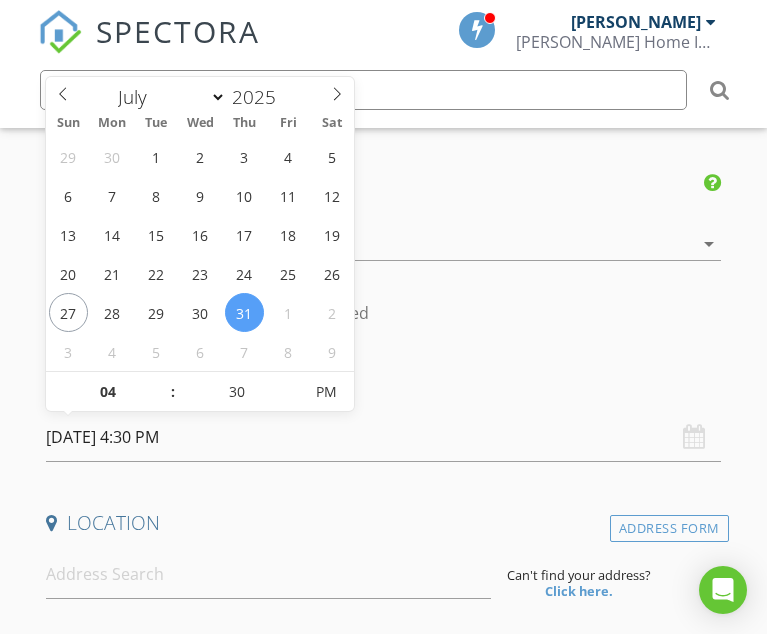 click on "INSPECTOR(S)
check_box   John Sargent   PRIMARY   John Sargent arrow_drop_down   check_box John Sargent specifically requested
Date/Time
07/31/2025 4:30 PM
Location
Address Form       Can't find your address?   Click here.
client
check_box Enable Client CC email for this inspection   Client Search     check_box_outline_blank Client is a Company/Organization     First Name   Last Name   Email   CC Email   Phone           Notes   Private Notes
ADD ADDITIONAL client
SERVICES
check_box_outline_blank   Residential Inspection   check_box_outline_blank   Pre drywall inspection   Pre drywall inspection for Orange County check_box_outline_blank   New Service   check_box_outline_blank   Pre Slab Inspection   Single Family arrow_drop_down     Select Discount Code arrow_drop_down    Charges" at bounding box center (383, 1512) 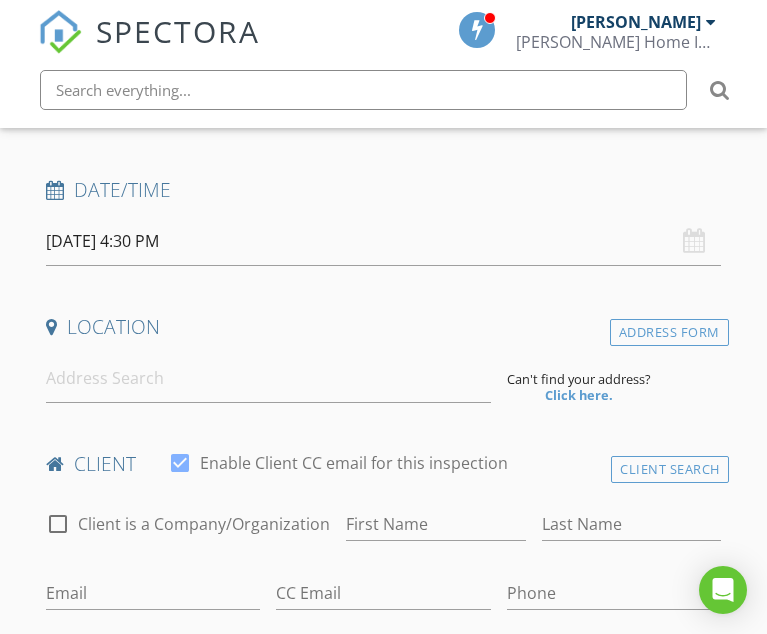 scroll, scrollTop: 400, scrollLeft: 0, axis: vertical 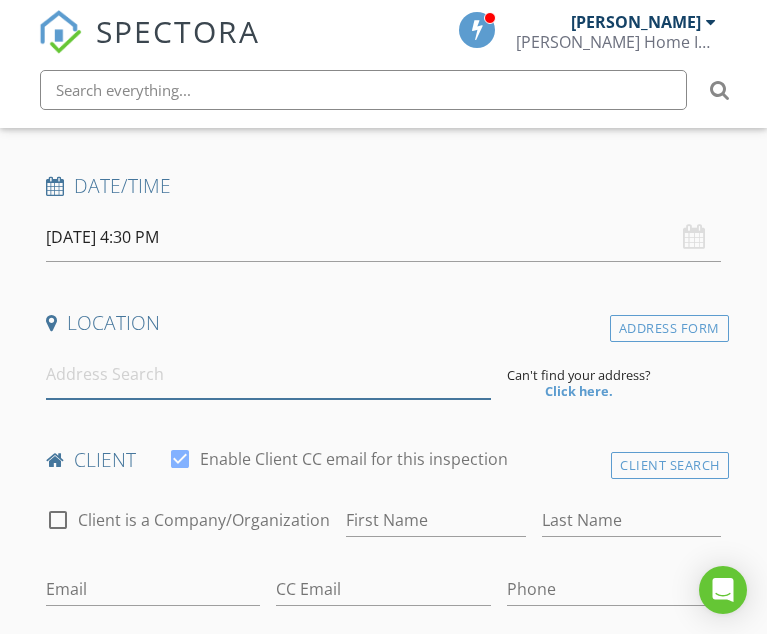 click at bounding box center (268, 374) 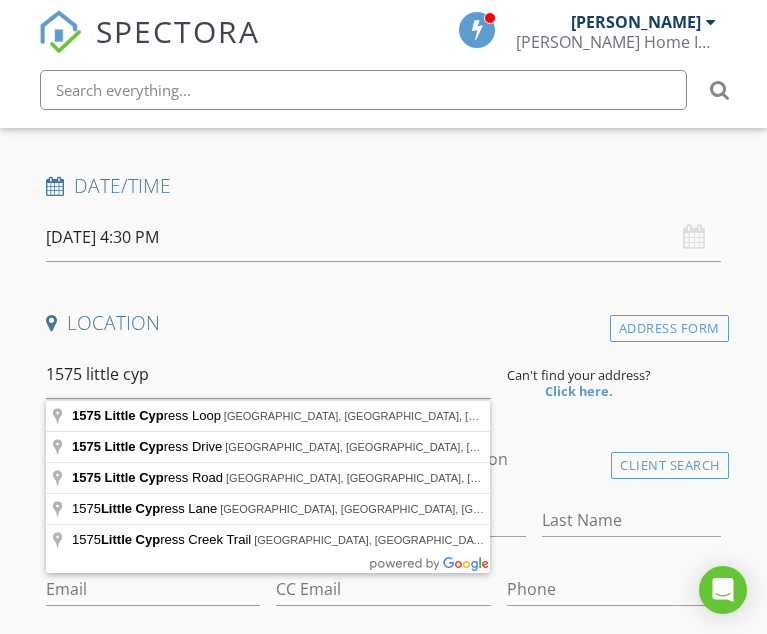 type on "1575 Little Cypress Loop, Orange, TX, USA" 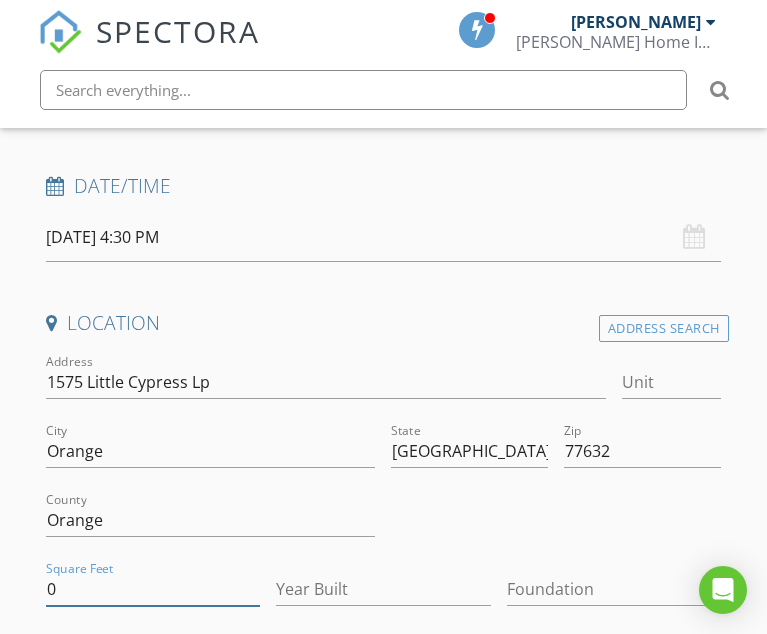 click on "0" at bounding box center (153, 589) 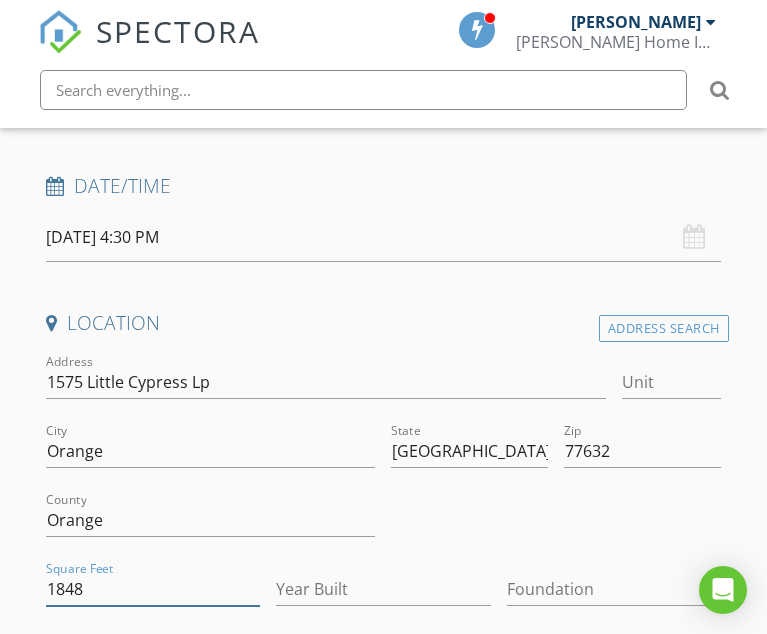 type on "1848" 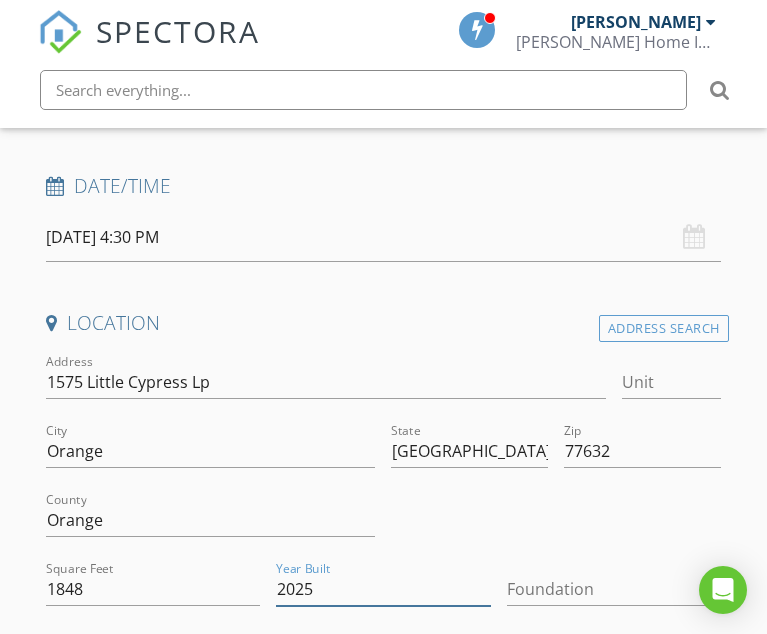 type on "2025" 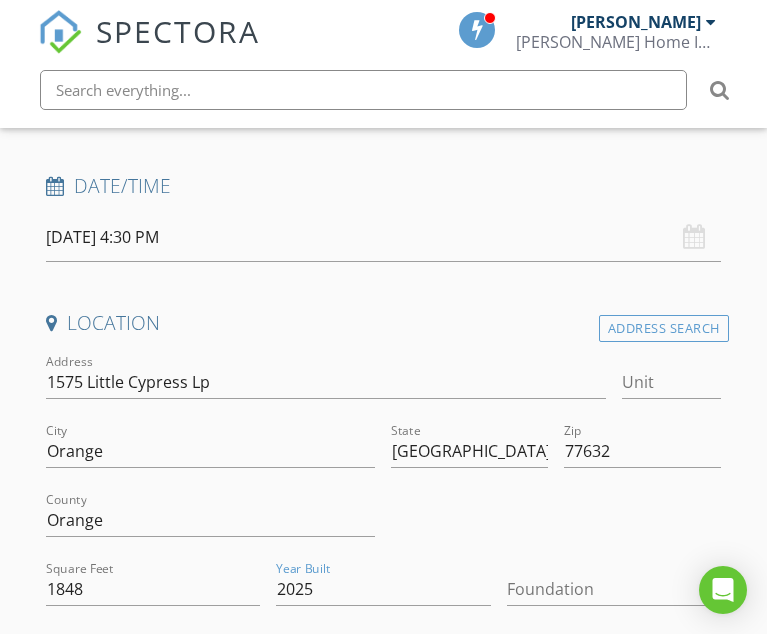 click at bounding box center [600, 589] 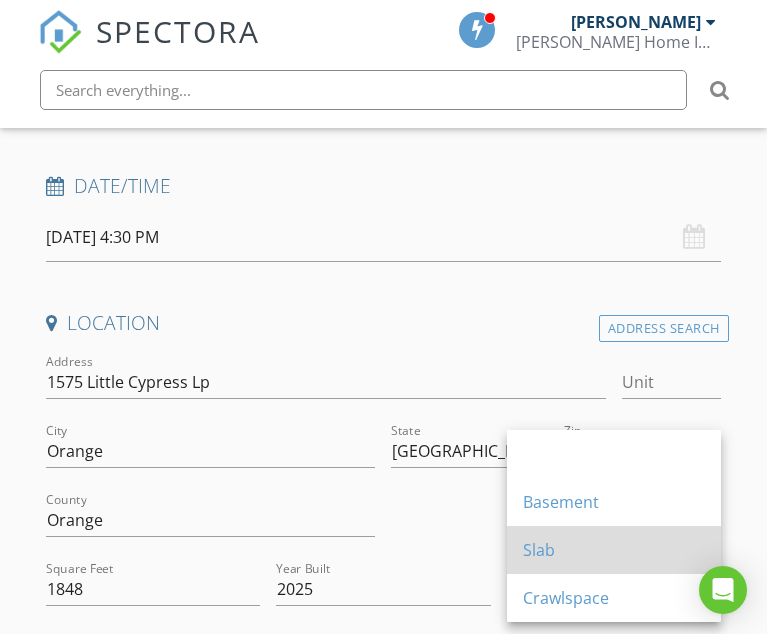 click on "Slab" at bounding box center [614, 550] 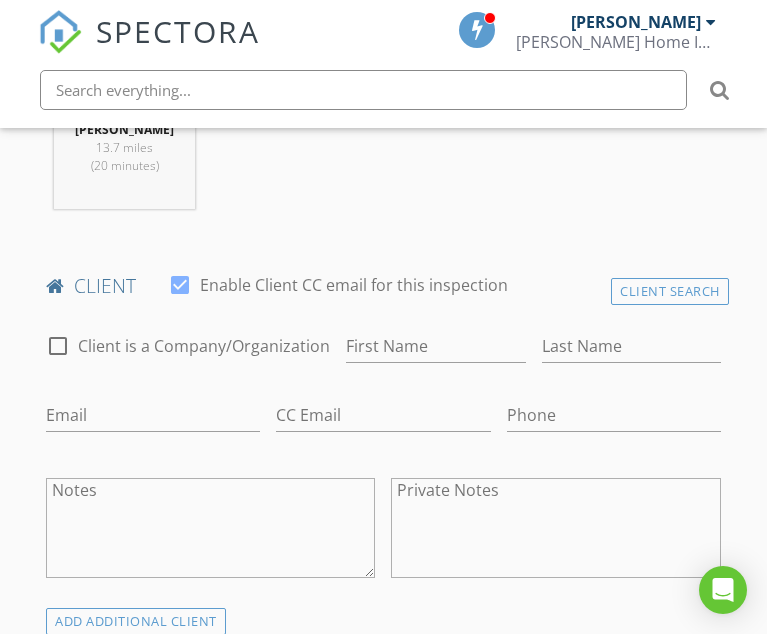 scroll, scrollTop: 1000, scrollLeft: 0, axis: vertical 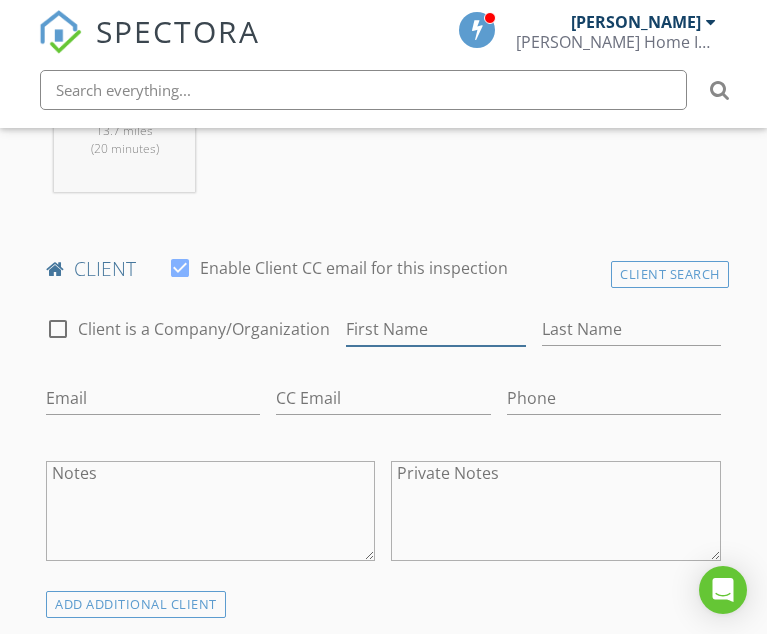 click on "First Name" at bounding box center (435, 329) 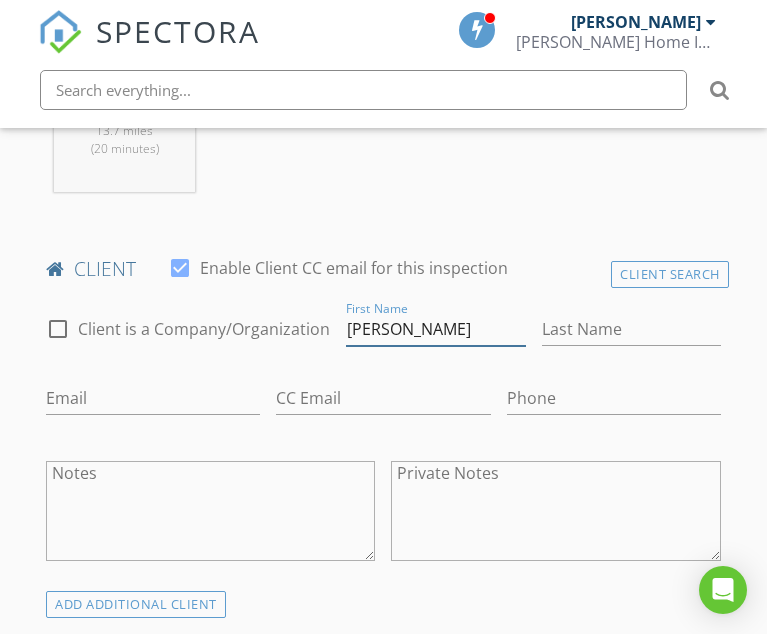 type on "Jim" 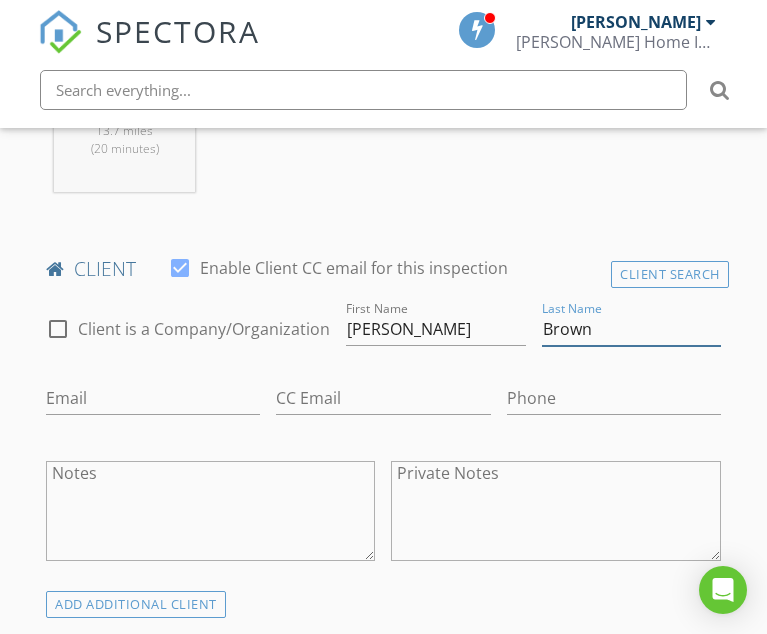 type on "Brown" 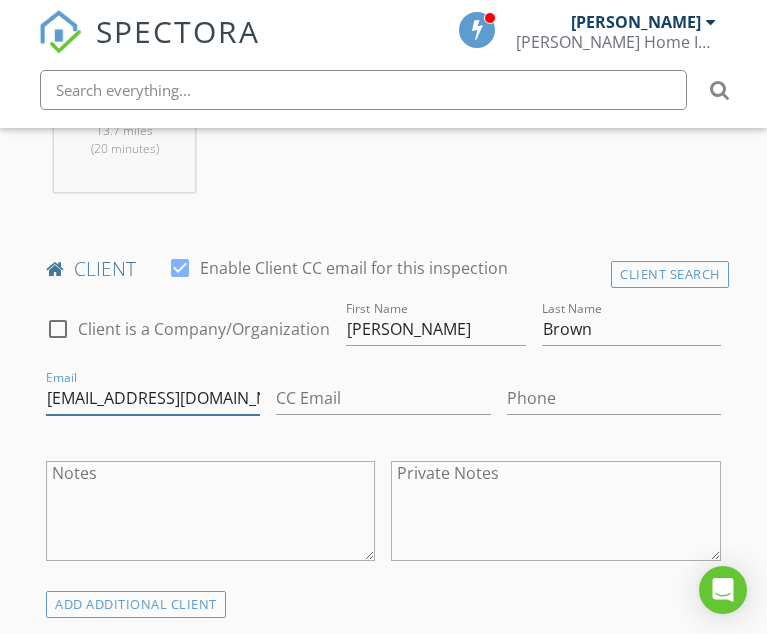 type on "jimbrown0815@gmail.com" 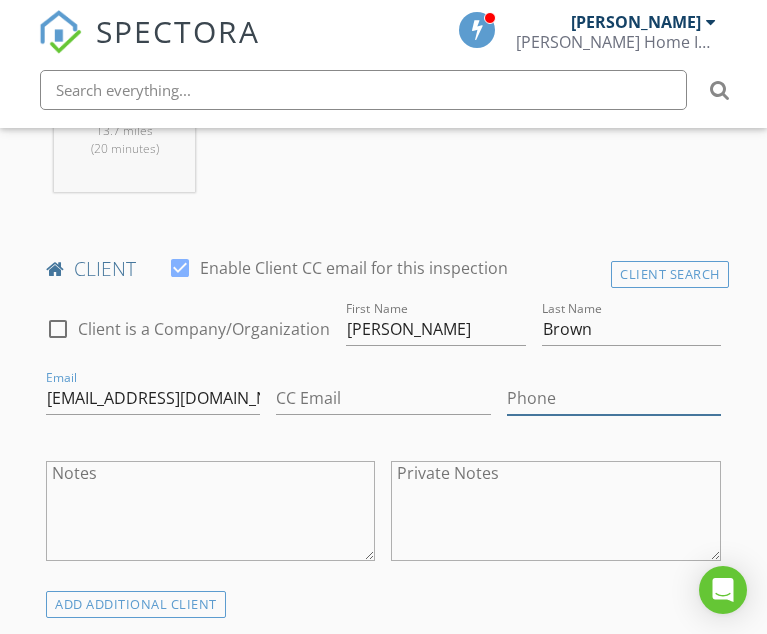 click on "Phone" at bounding box center (614, 398) 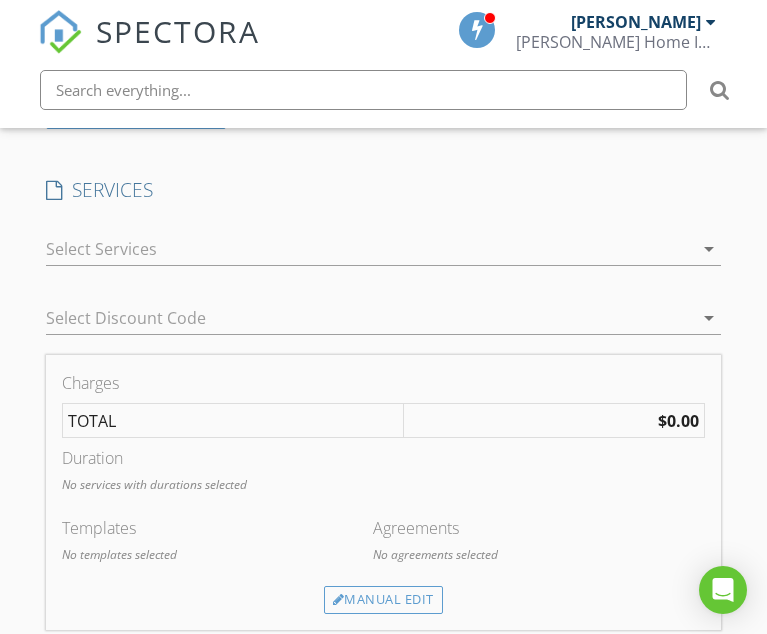 scroll, scrollTop: 1500, scrollLeft: 0, axis: vertical 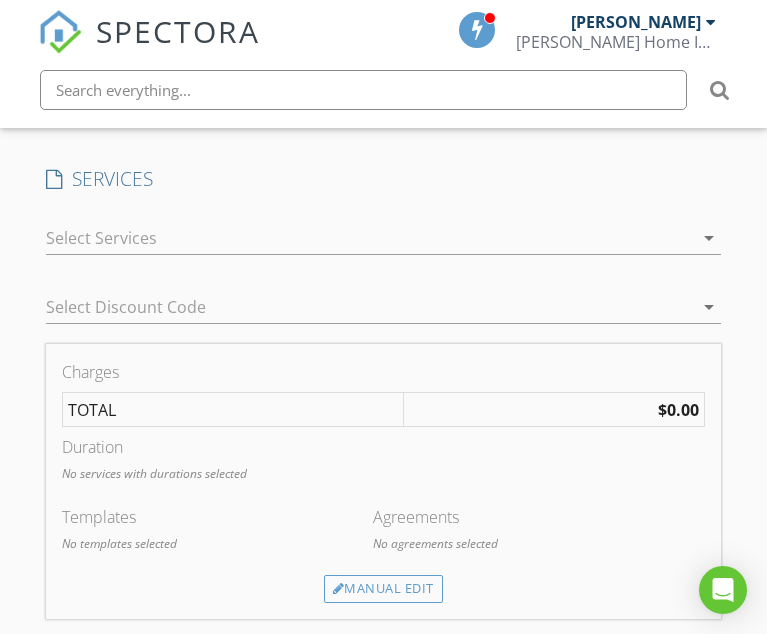 type on "919-884-1701" 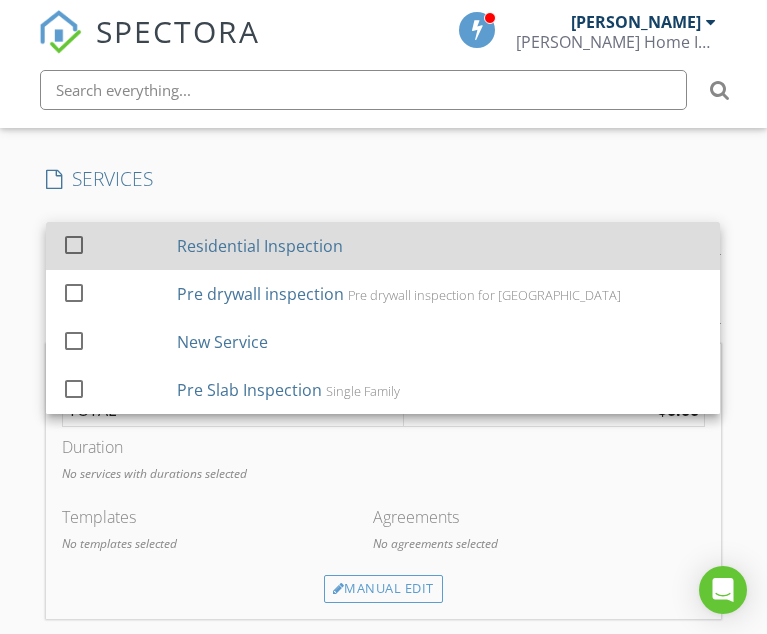 click on "check_box_outline_blank" at bounding box center (115, 245) 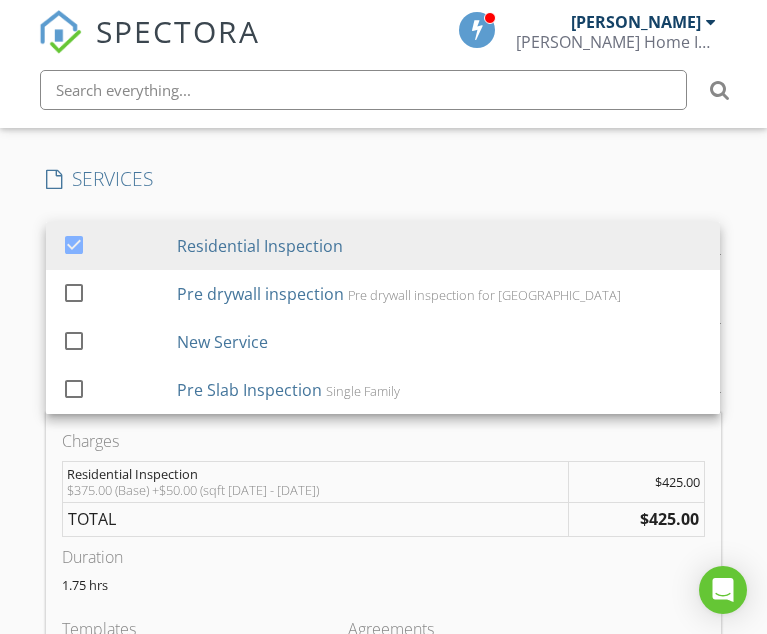 click on "ADD ADDITIONAL client" at bounding box center (383, 104) 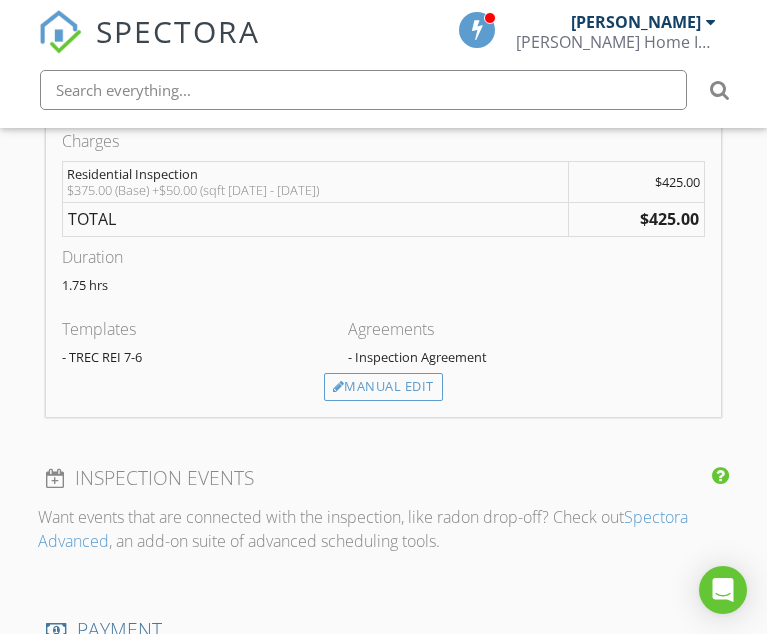 scroll, scrollTop: 1900, scrollLeft: 0, axis: vertical 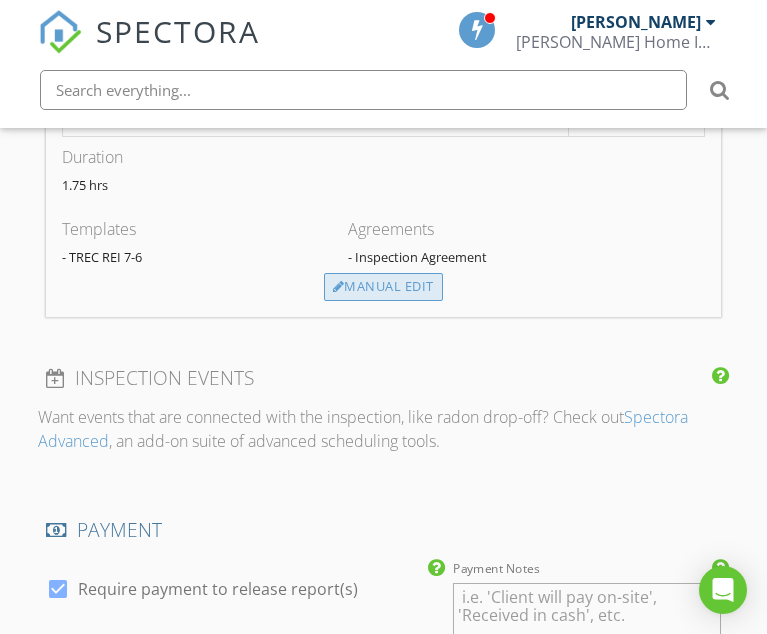 click on "Manual Edit" at bounding box center (383, 287) 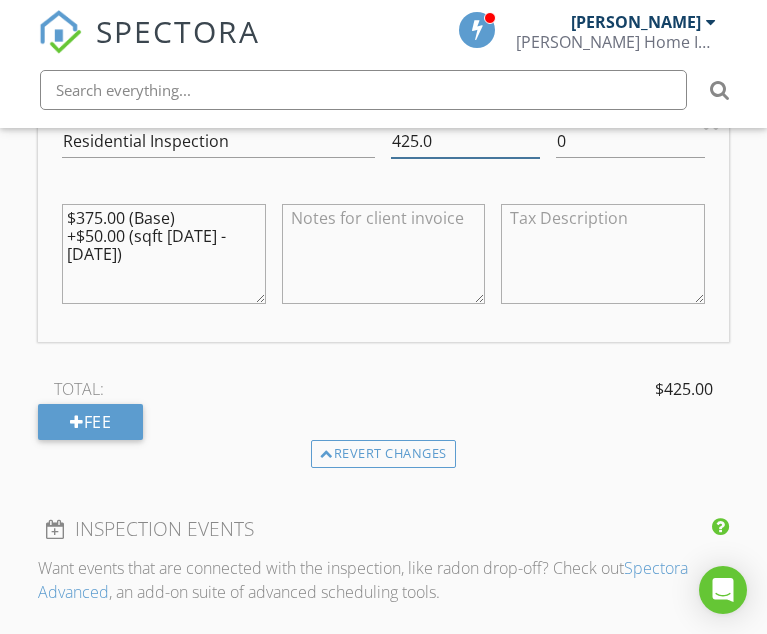 click on "425.0" at bounding box center (465, 141) 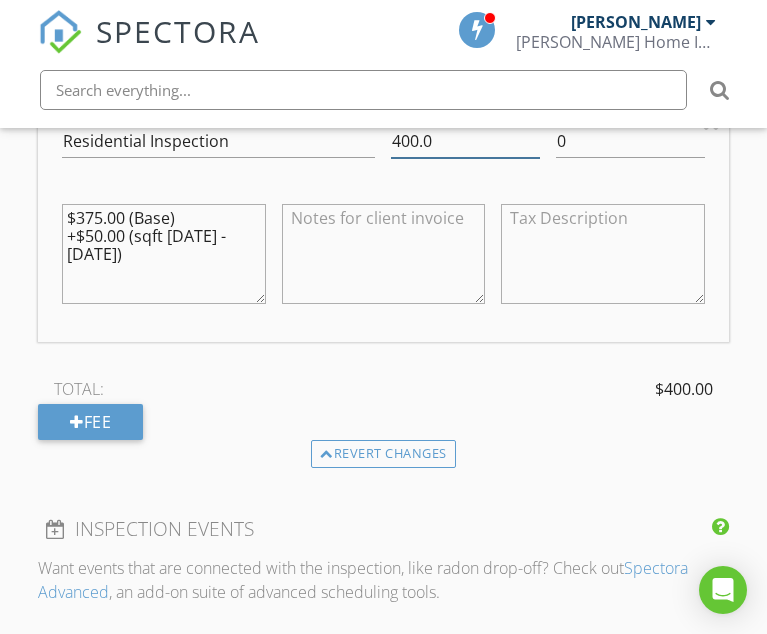 type on "400.0" 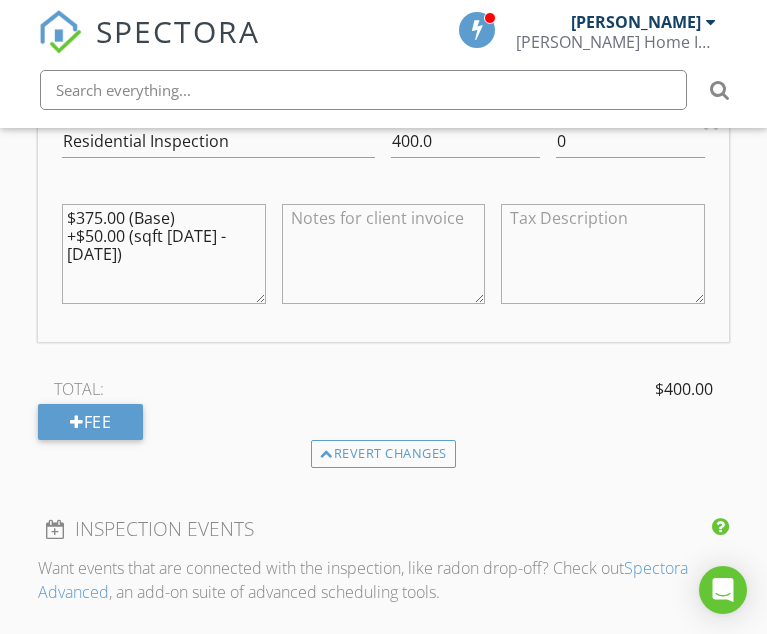 drag, startPoint x: 396, startPoint y: 413, endPoint x: 411, endPoint y: 404, distance: 17.492855 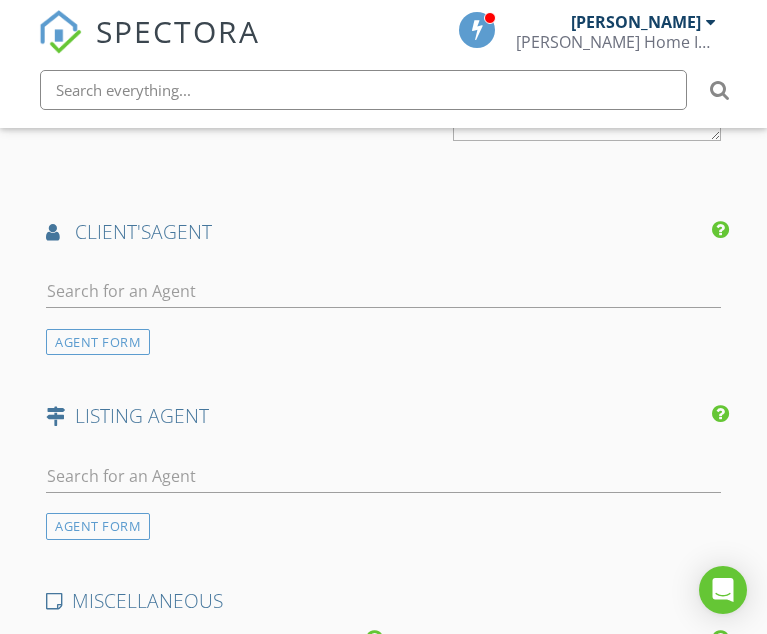 scroll, scrollTop: 2600, scrollLeft: 0, axis: vertical 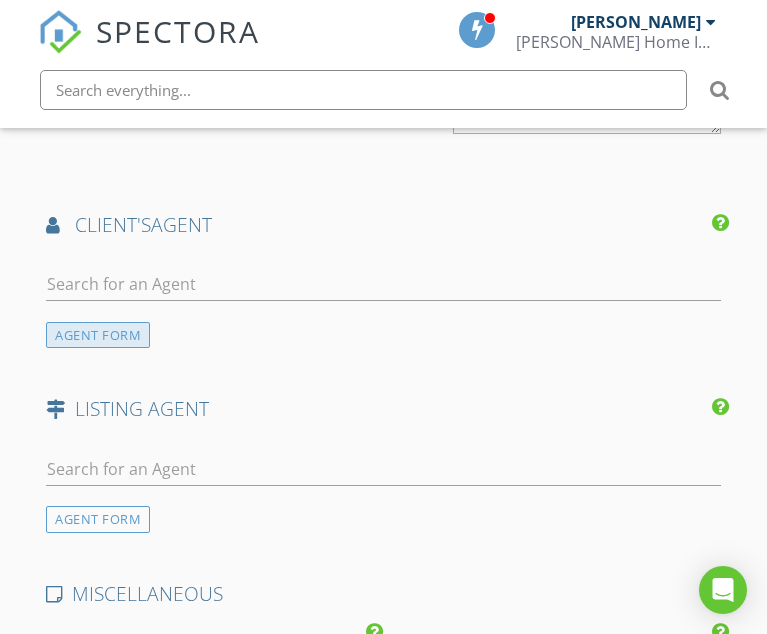 type on "25$ discount" 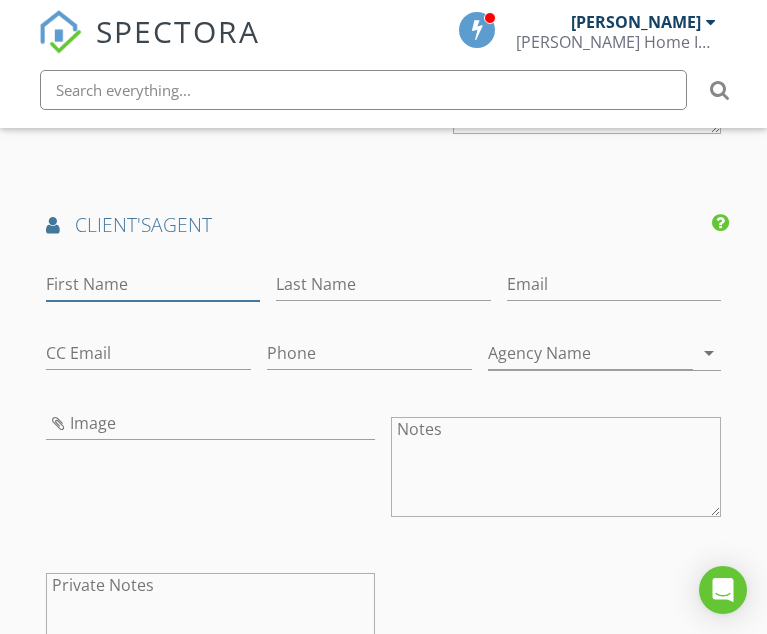click on "First Name" at bounding box center [153, 284] 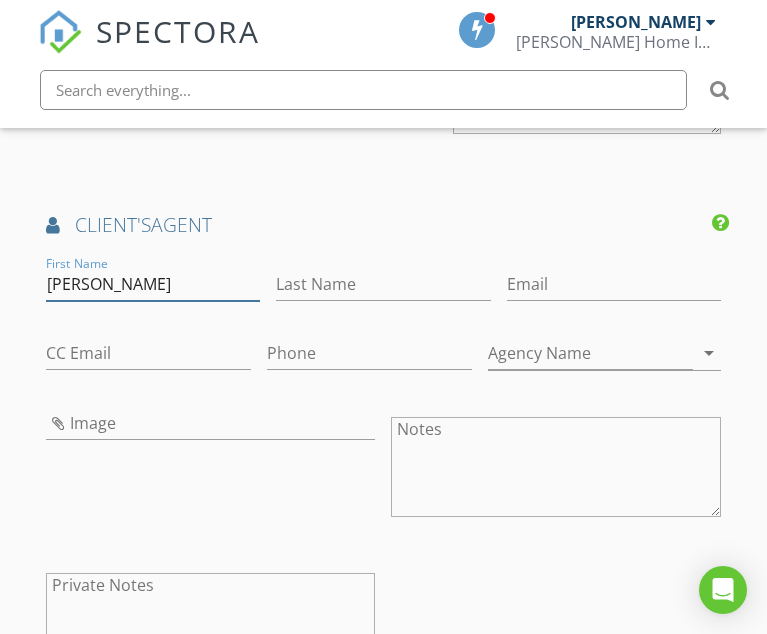 type on "Cicely" 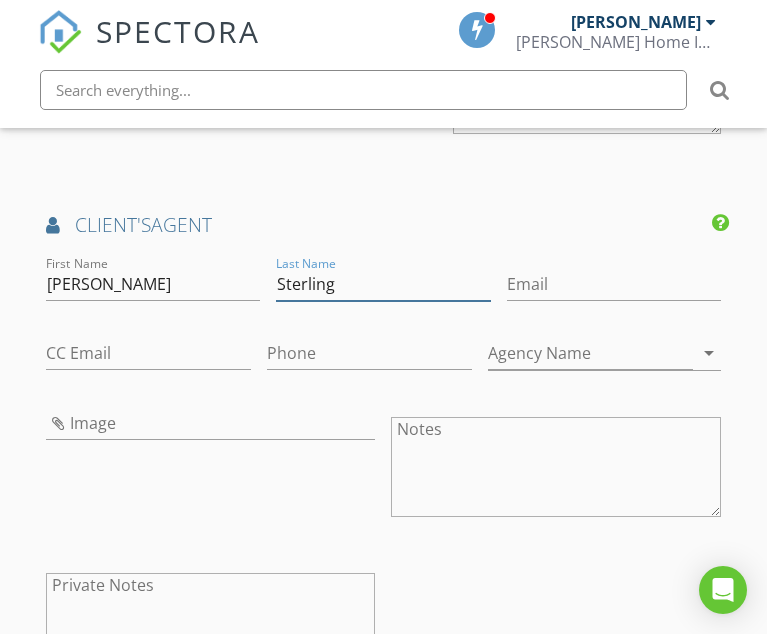 type on "Sterling" 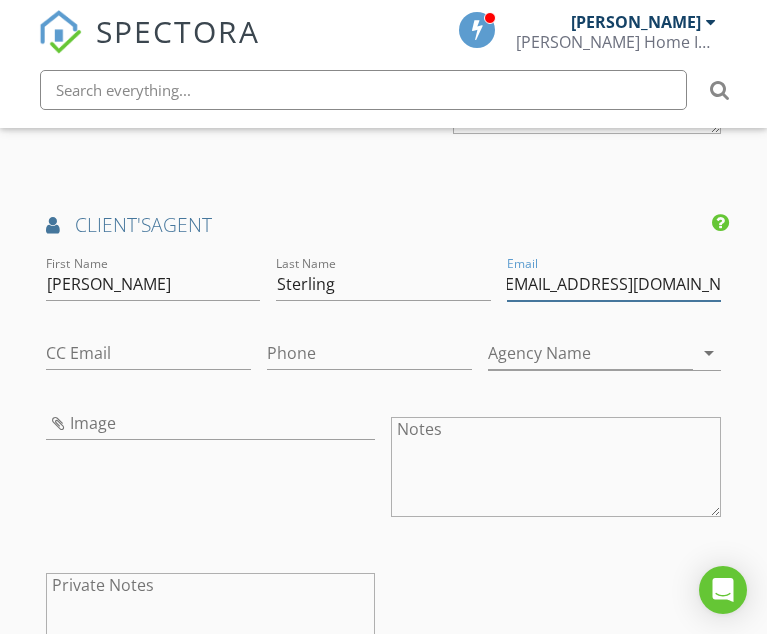 scroll, scrollTop: 0, scrollLeft: 23, axis: horizontal 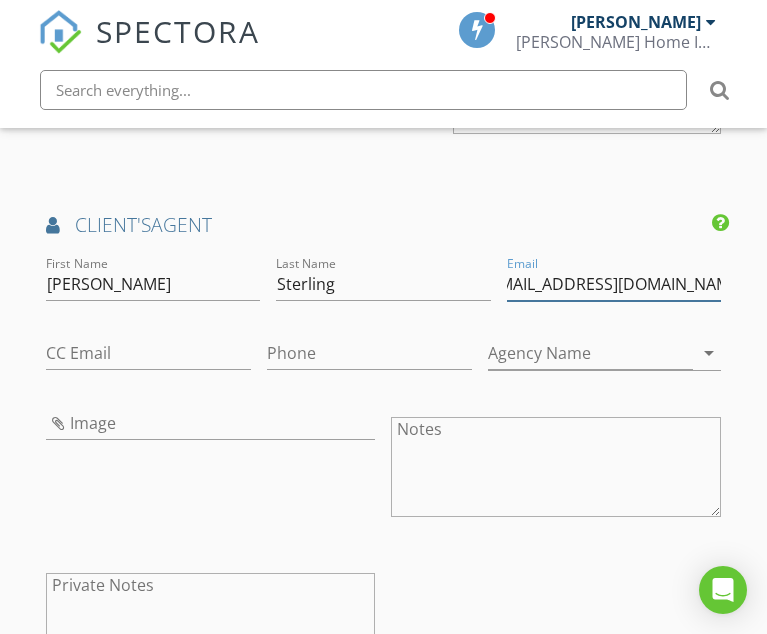 type on "cicelysterlingmoore@gmail.com" 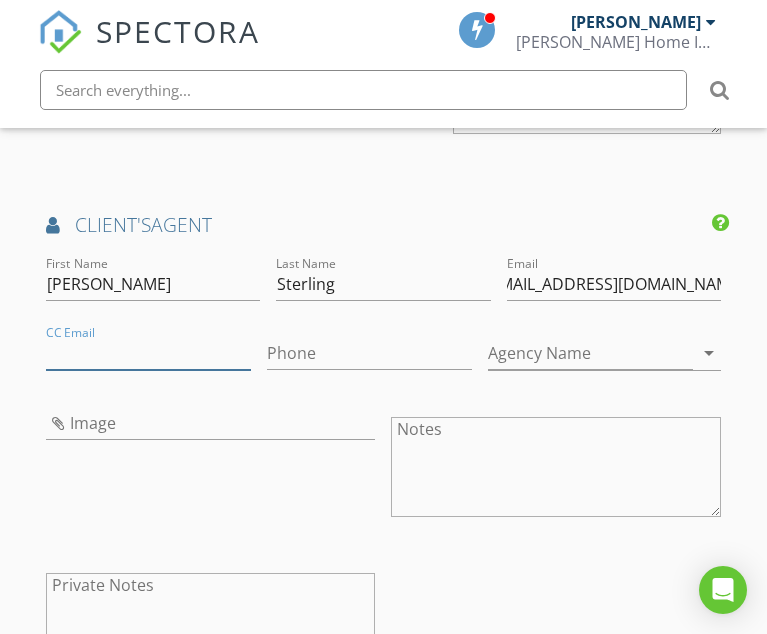 scroll, scrollTop: 0, scrollLeft: 0, axis: both 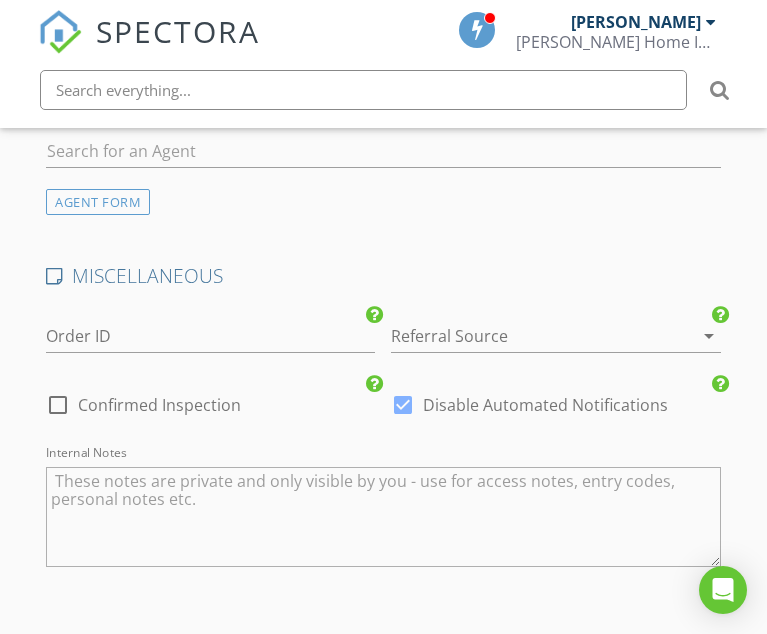 type on "409-433-2333" 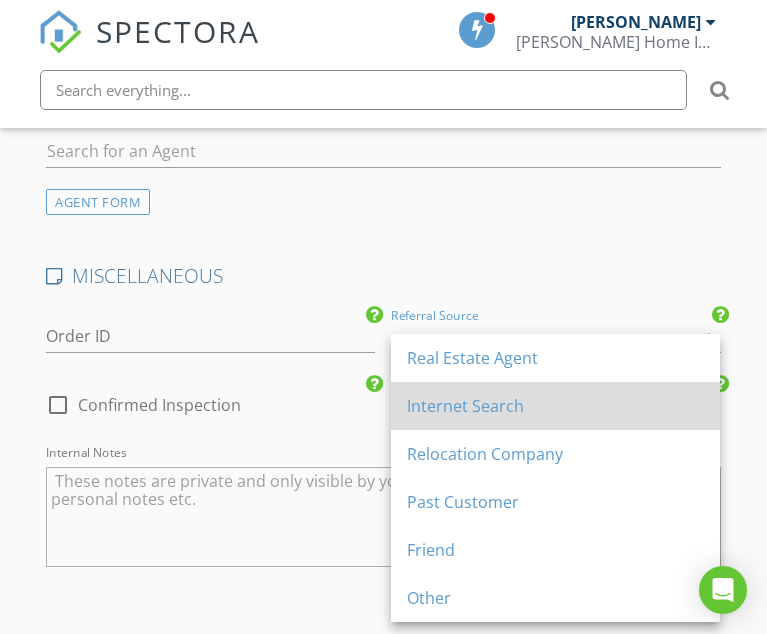 click on "Internet Search" at bounding box center [555, 406] 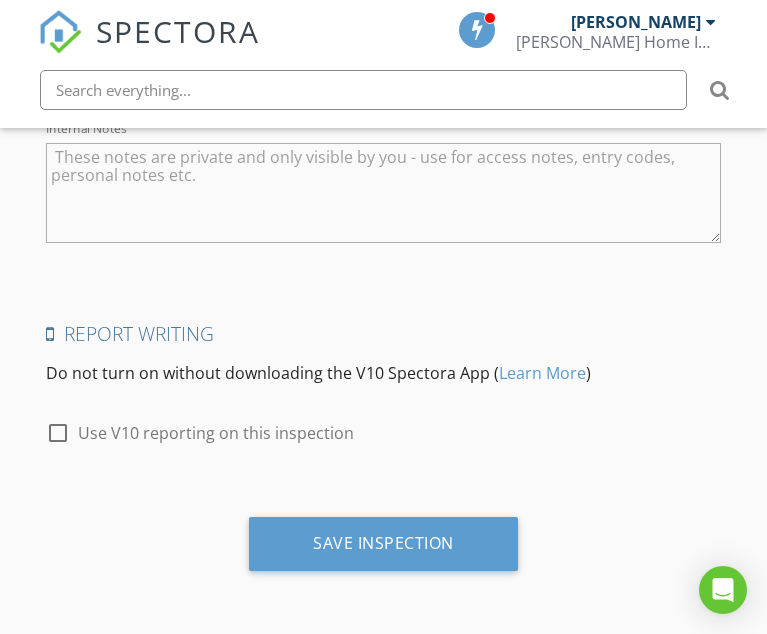 scroll, scrollTop: 3780, scrollLeft: 0, axis: vertical 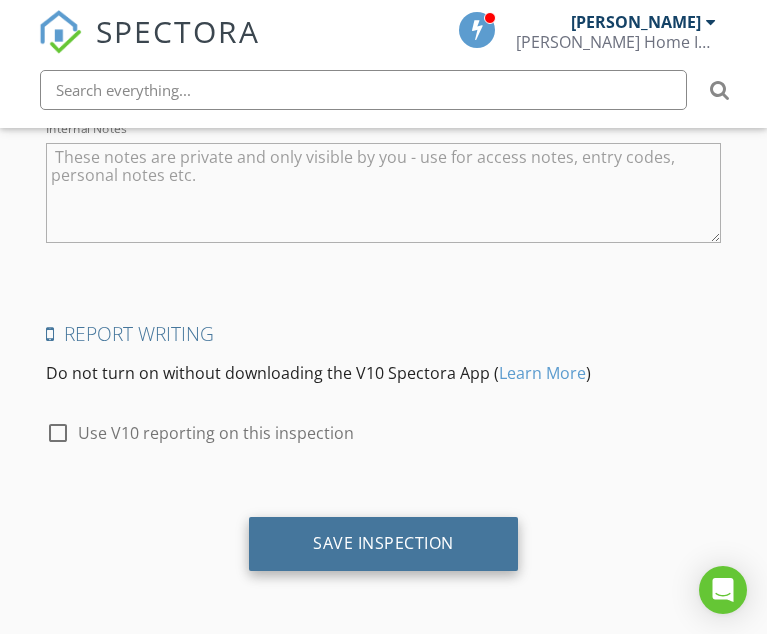 click on "Save Inspection" at bounding box center (383, 543) 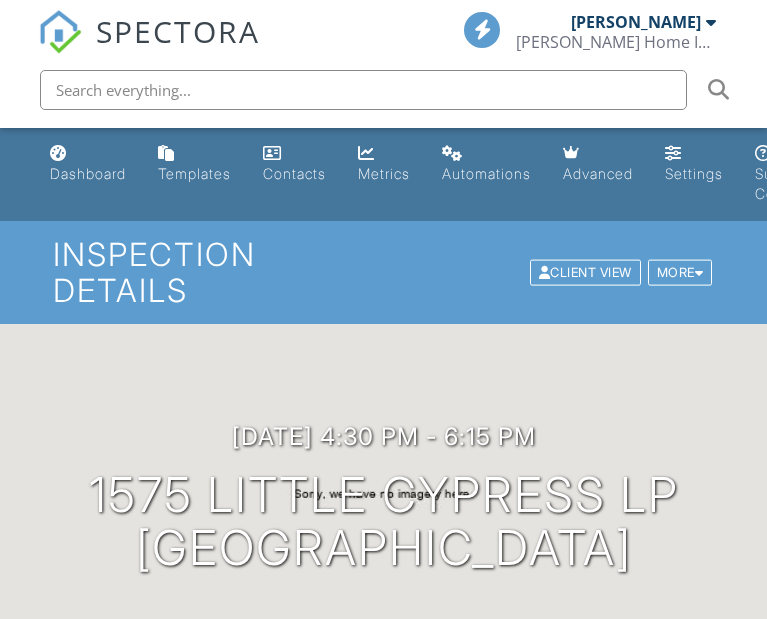 scroll, scrollTop: 0, scrollLeft: 0, axis: both 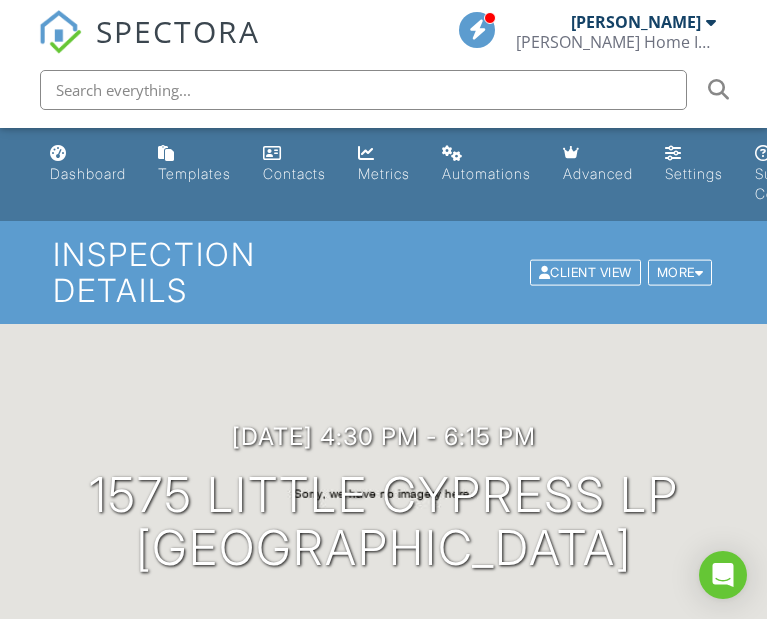 click on "Dashboard" at bounding box center [88, 173] 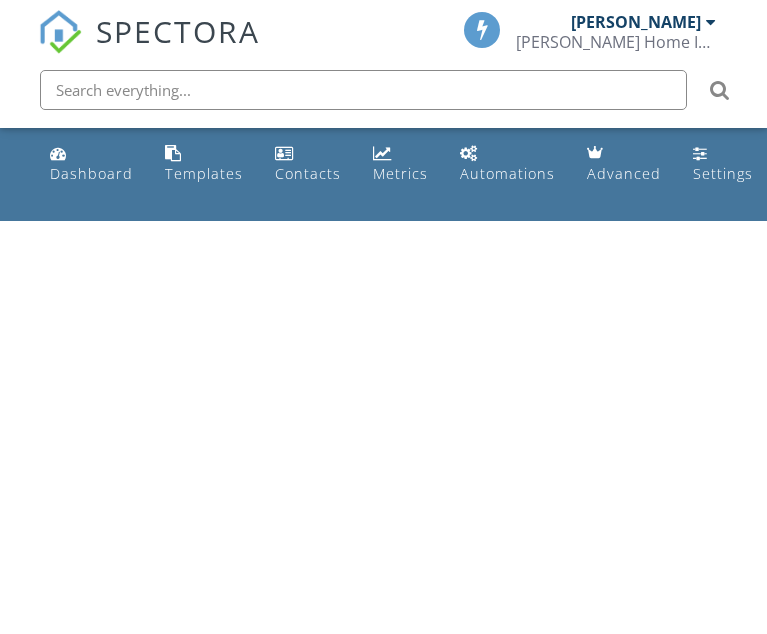 scroll, scrollTop: 0, scrollLeft: 0, axis: both 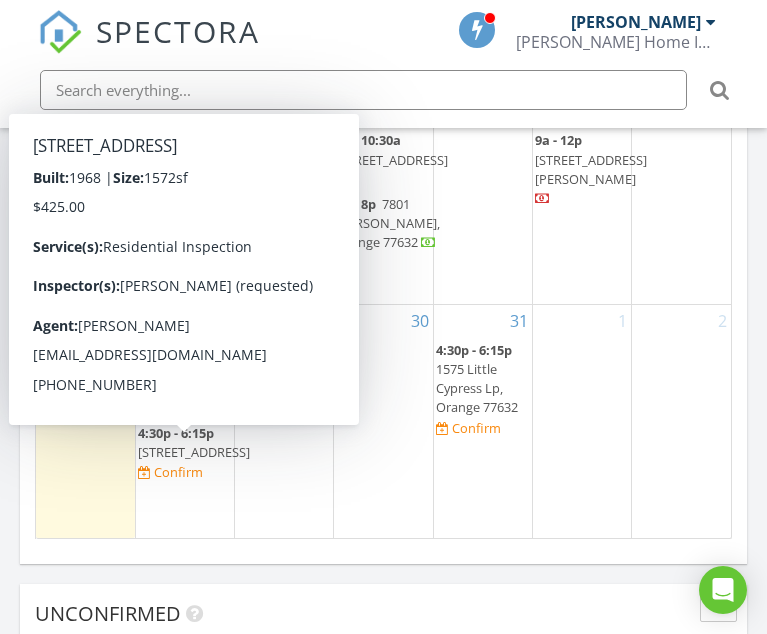 click on "4:30p - 6:15p" at bounding box center (176, 433) 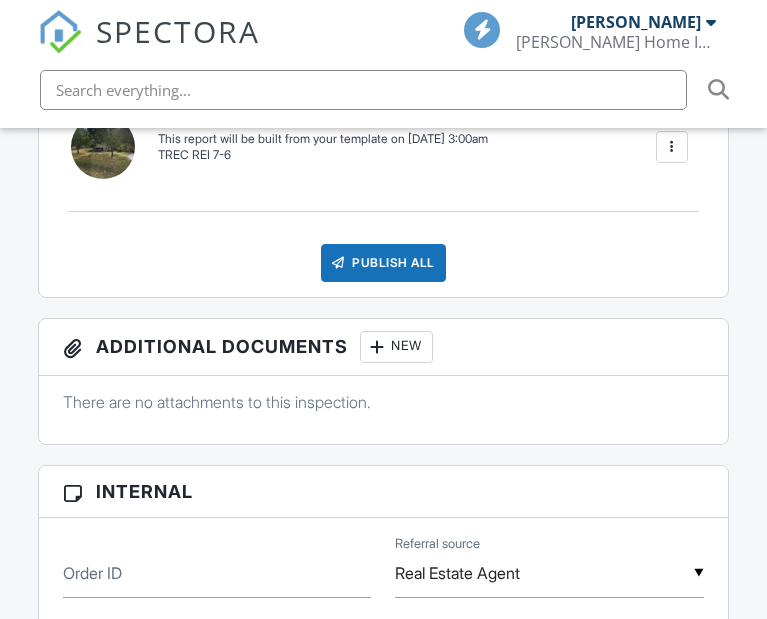 scroll, scrollTop: 1800, scrollLeft: 0, axis: vertical 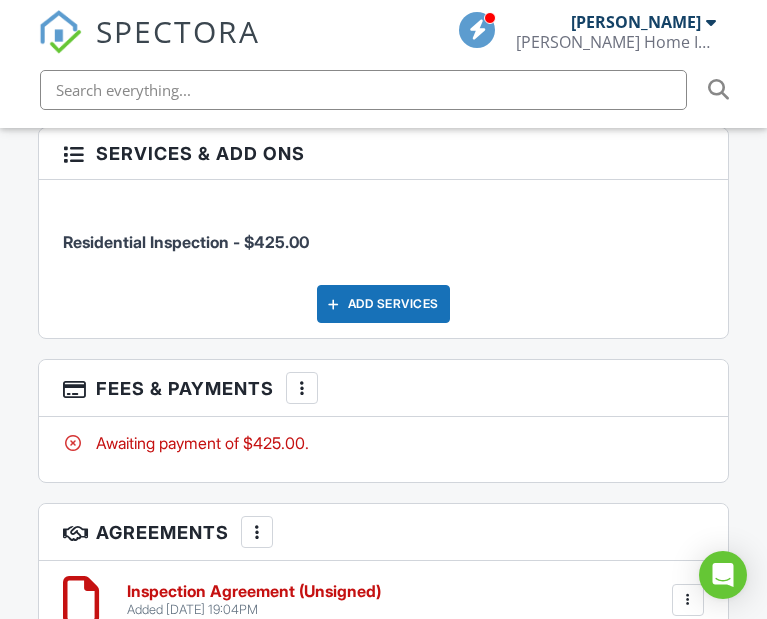 click on "Add Services" at bounding box center (383, 304) 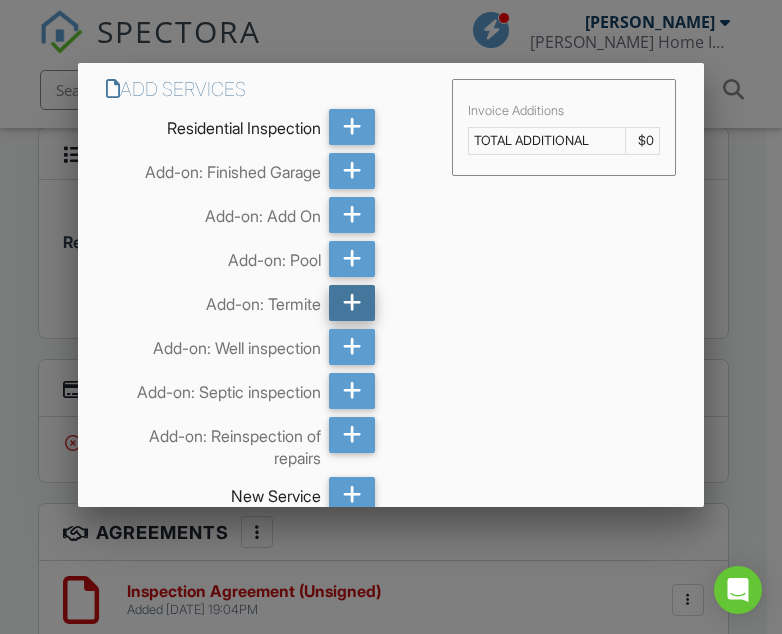 click at bounding box center [352, 303] 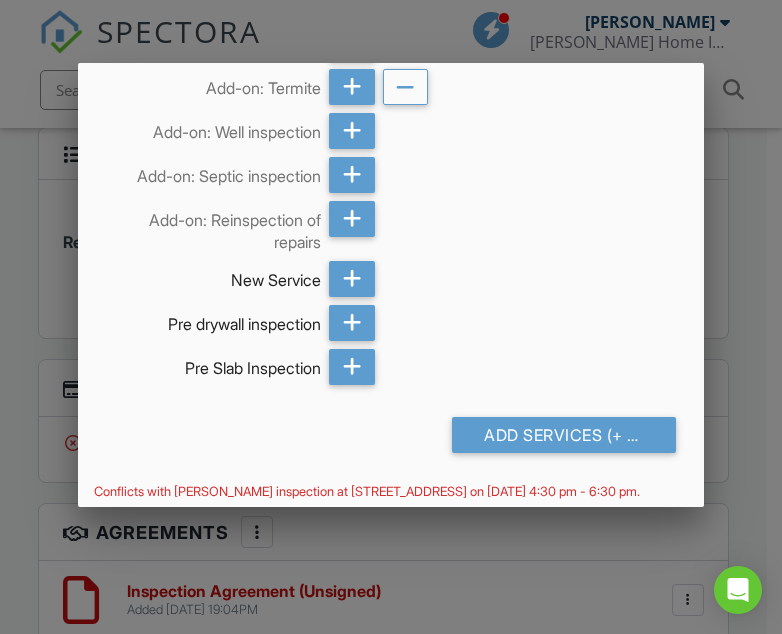scroll, scrollTop: 225, scrollLeft: 0, axis: vertical 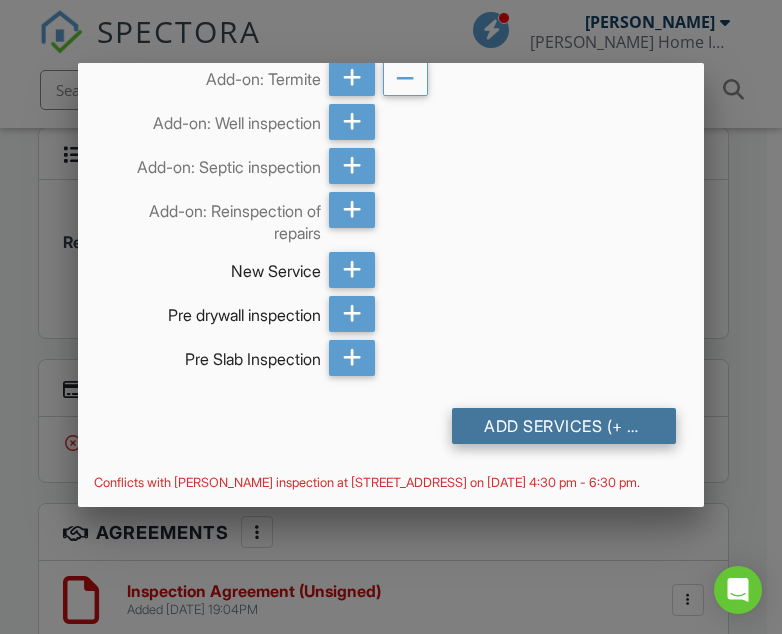 click on "Add Services
(+ $100.0)" at bounding box center (563, 426) 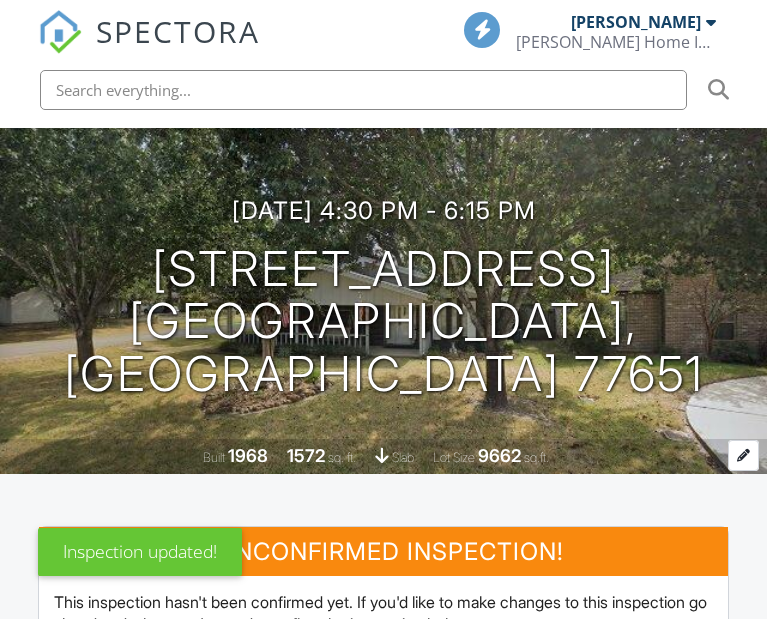 scroll, scrollTop: 200, scrollLeft: 0, axis: vertical 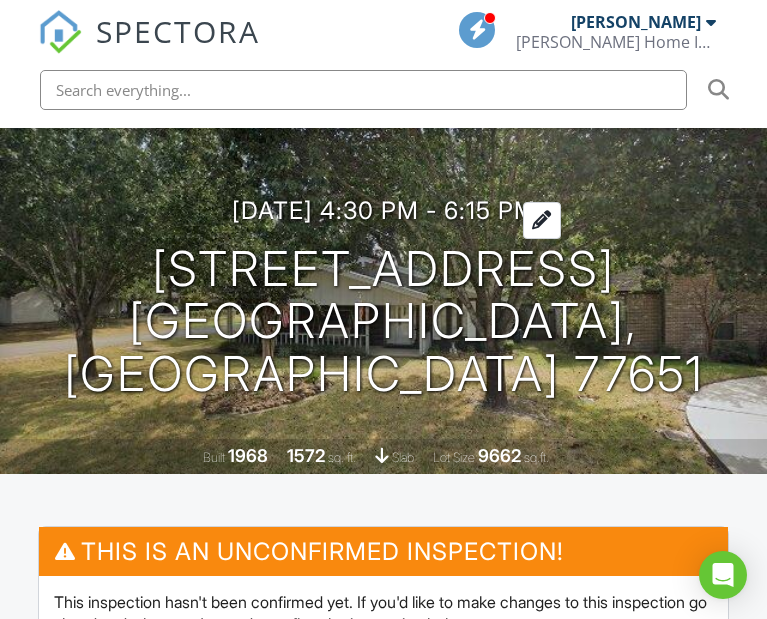 click on "[DATE]  4:30 pm
- 6:15 pm" at bounding box center [384, 210] 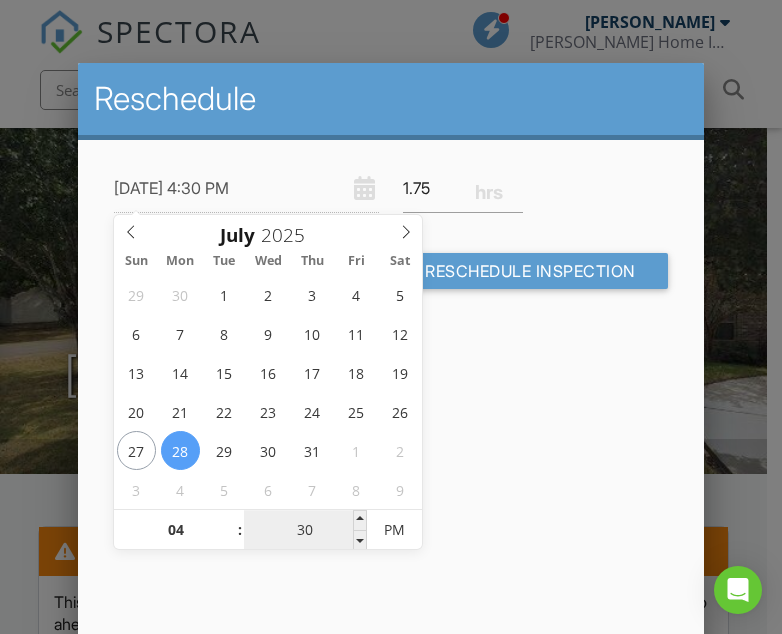 click on "30" at bounding box center [305, 531] 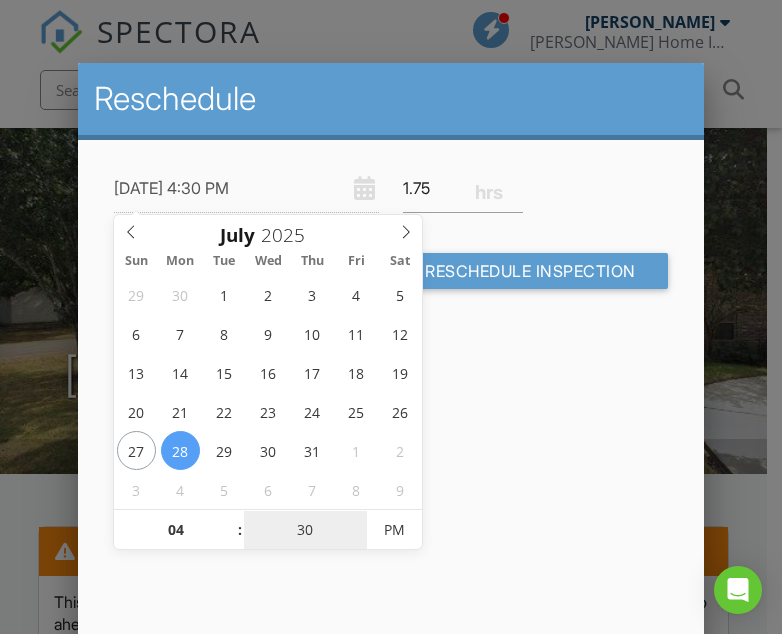 type on "07/28/2025 4:01 PM" 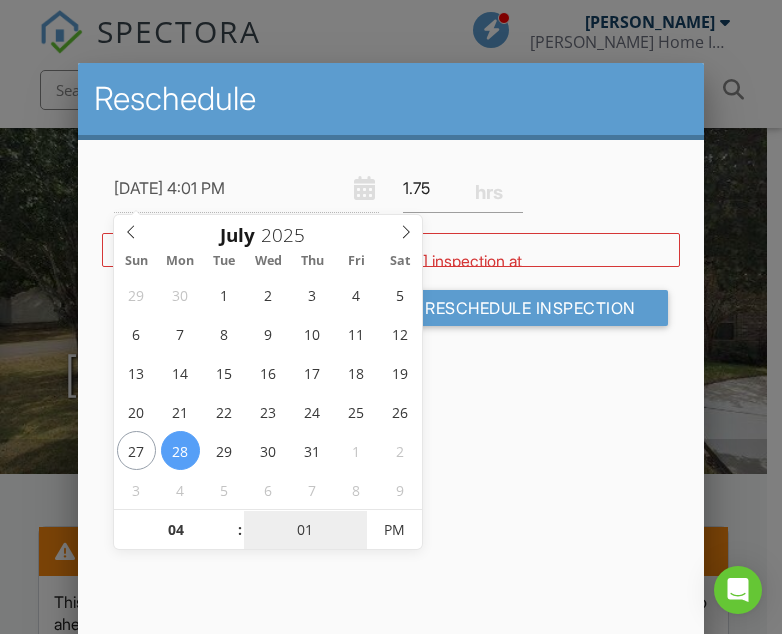 type on "07/28/2025 4:15 PM" 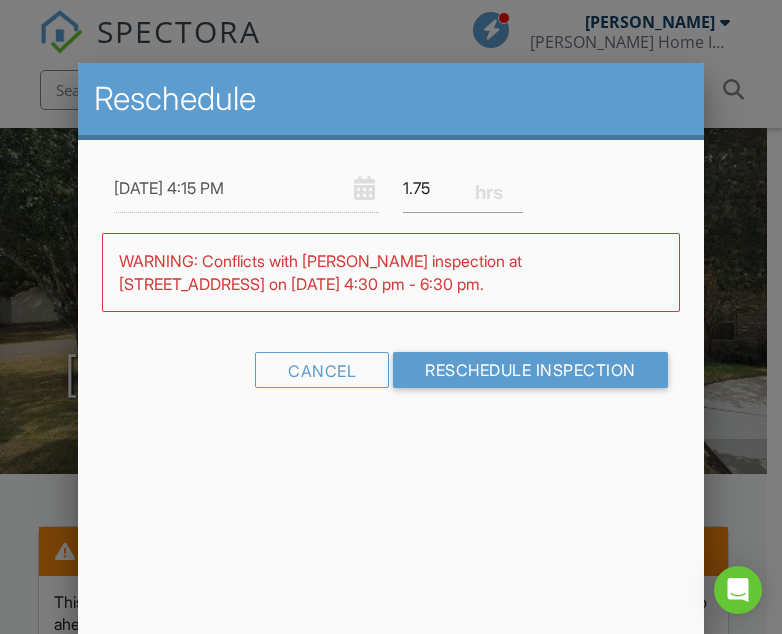 click on "Reschedule
07/28/2025 4:15 PM
1.75
Warning: this date/time is in the past.
WARNING: Conflicts with John Sargent's inspection at 2600 35th St on 07/28/2025  4:30 pm - 6:30 pm.
Cancel
Reschedule Inspection" at bounding box center (391, 413) 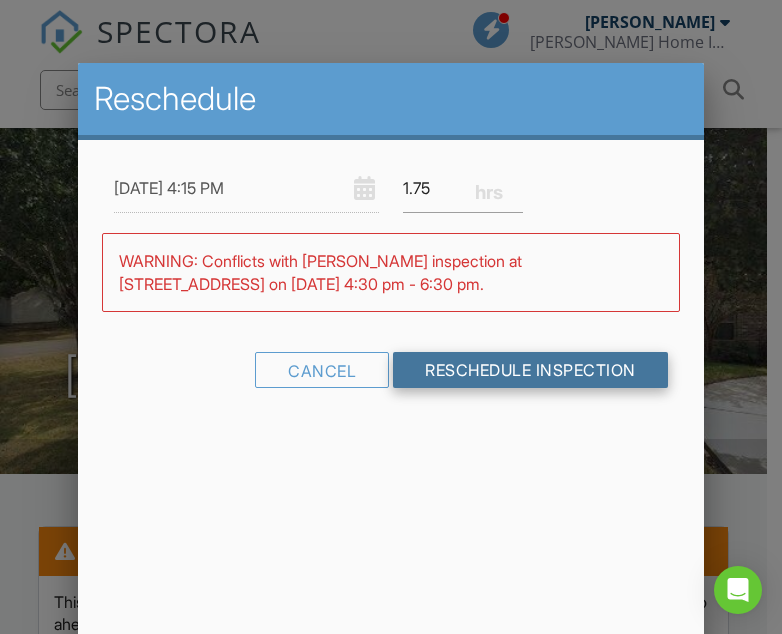 click on "Reschedule Inspection" at bounding box center [530, 370] 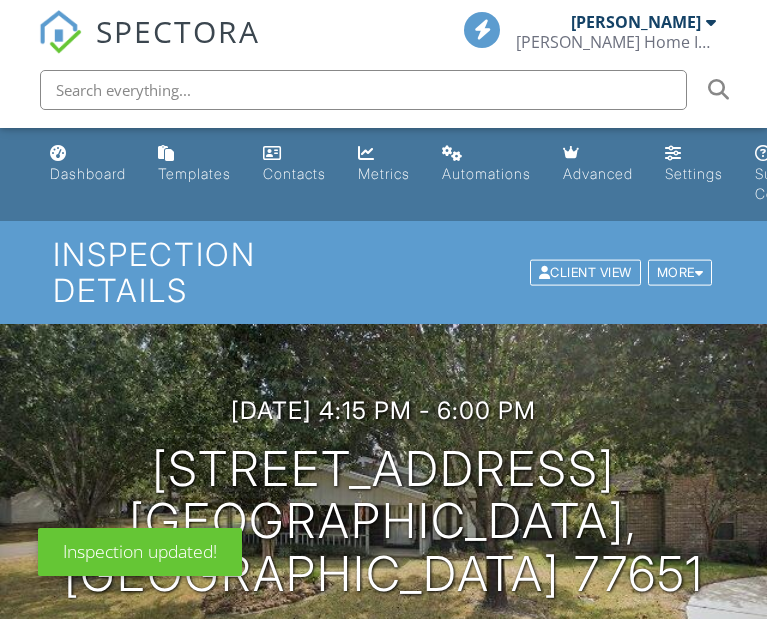 scroll, scrollTop: 0, scrollLeft: 0, axis: both 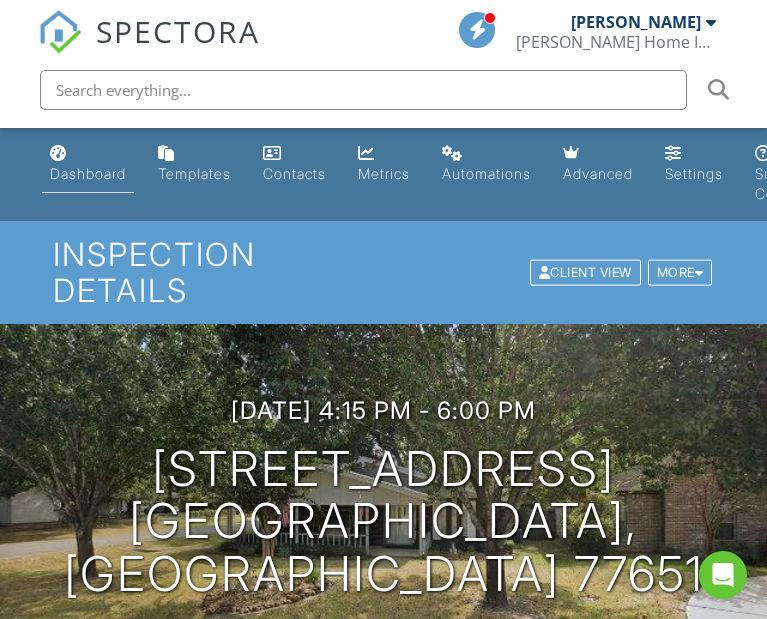 click at bounding box center [58, 153] 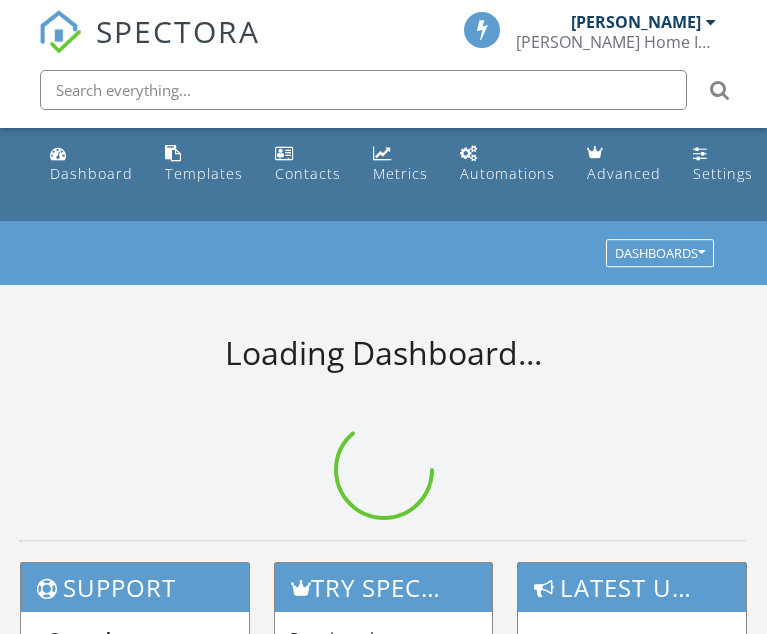 scroll, scrollTop: 0, scrollLeft: 0, axis: both 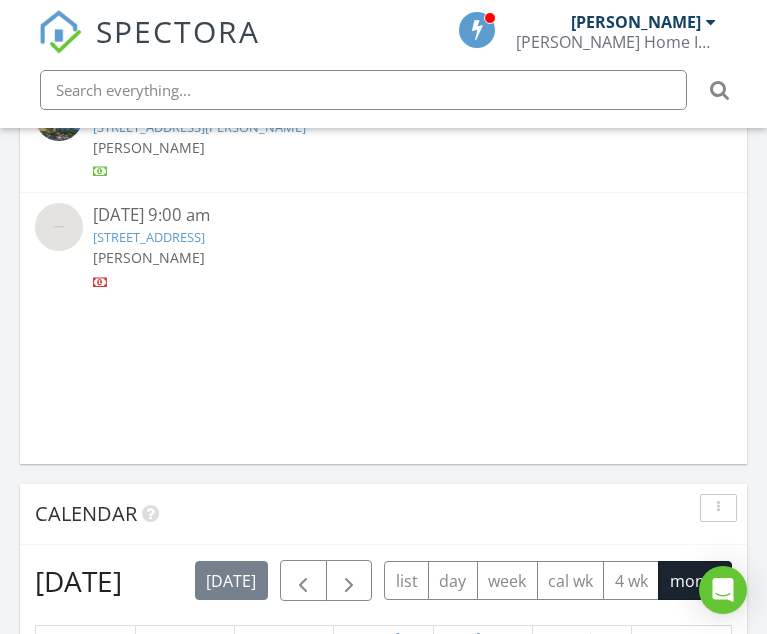 click on "[STREET_ADDRESS]" at bounding box center (149, 237) 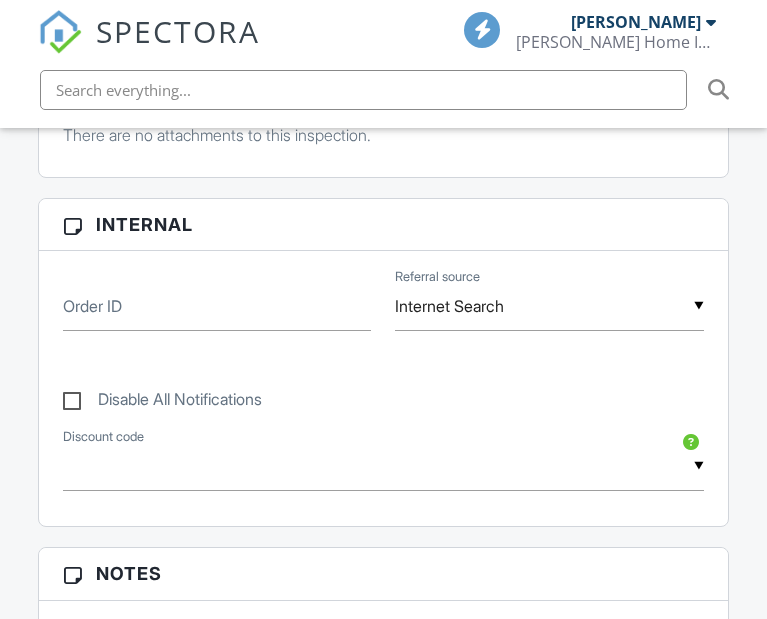scroll, scrollTop: 1200, scrollLeft: 0, axis: vertical 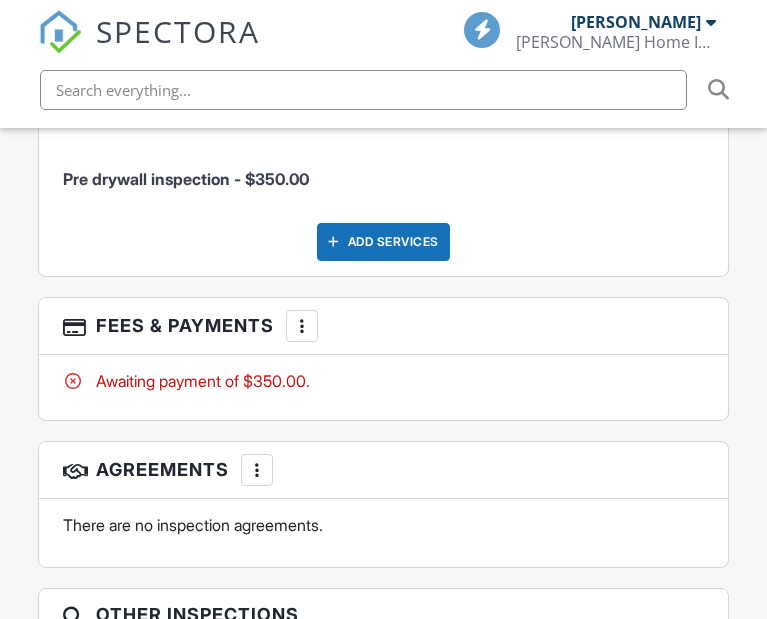 click at bounding box center (302, 326) 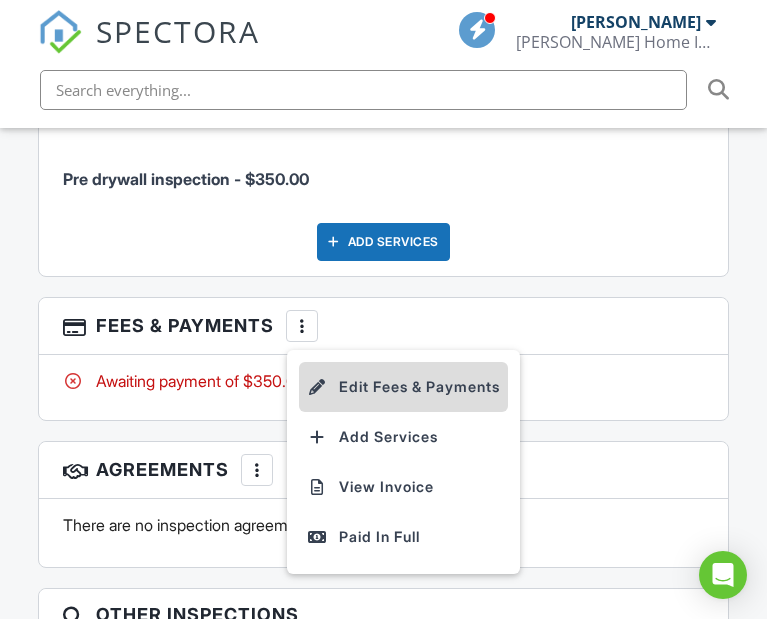 click on "Edit Fees & Payments" at bounding box center (403, 387) 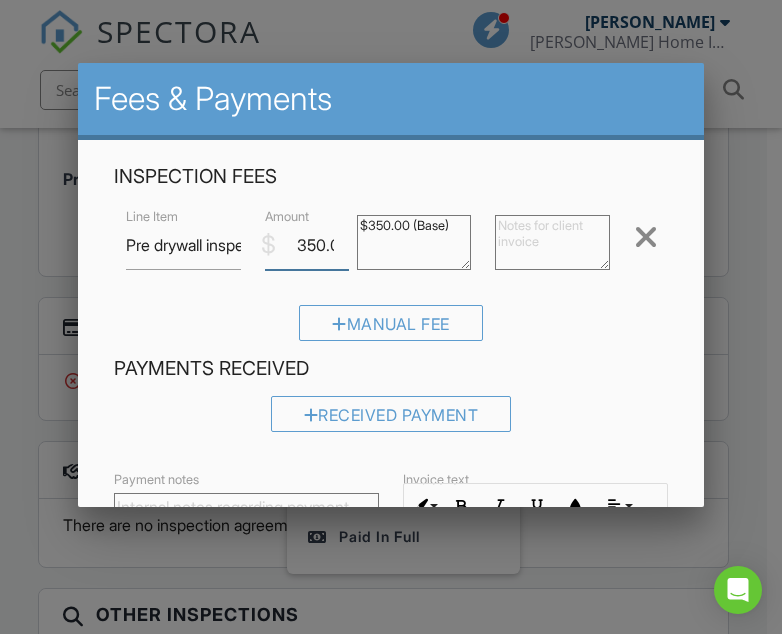 click on "350.00" at bounding box center (307, 245) 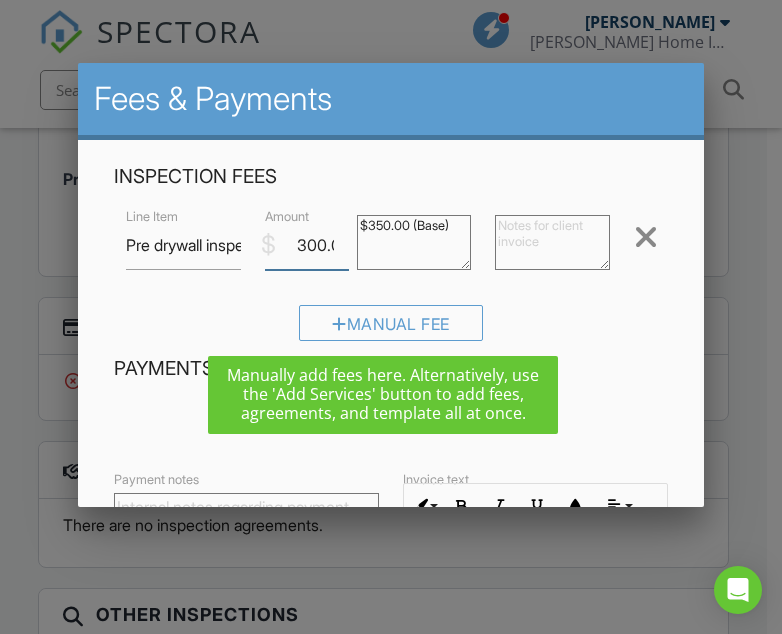 type on "300.00" 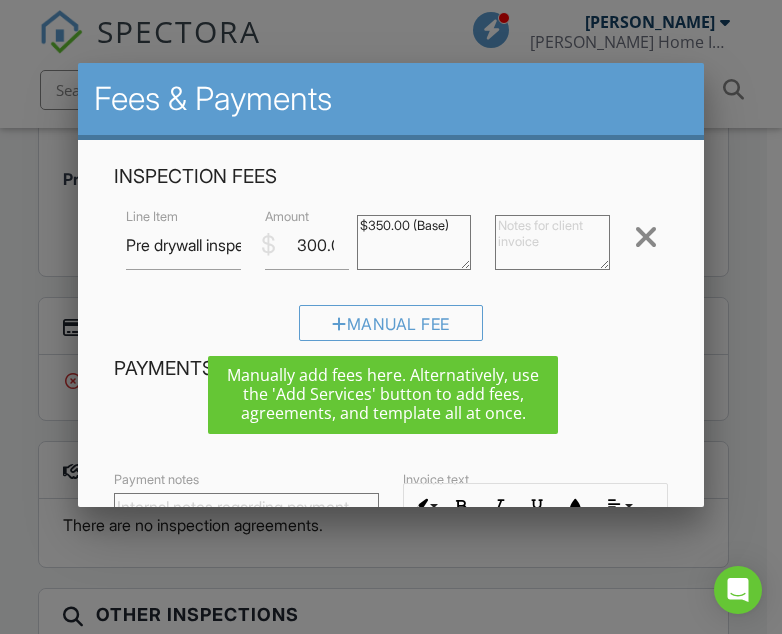 click at bounding box center [552, 242] 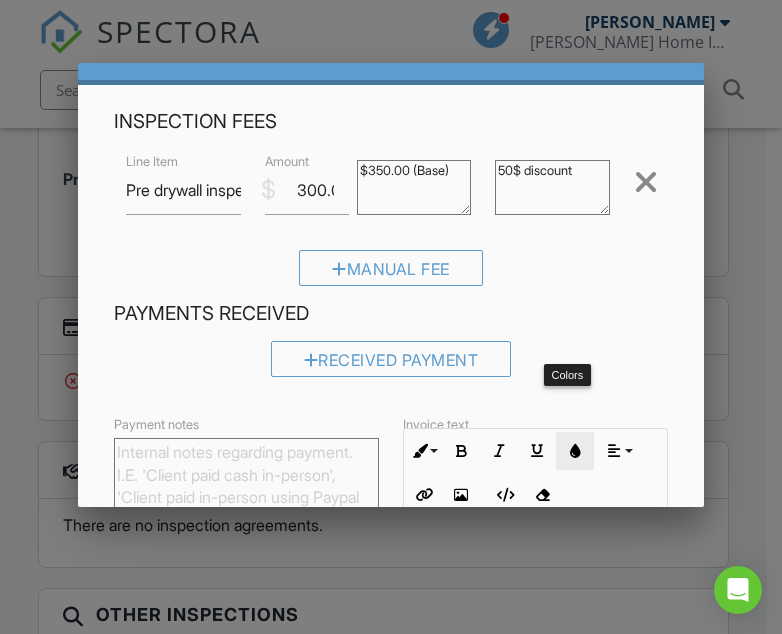 scroll, scrollTop: 300, scrollLeft: 0, axis: vertical 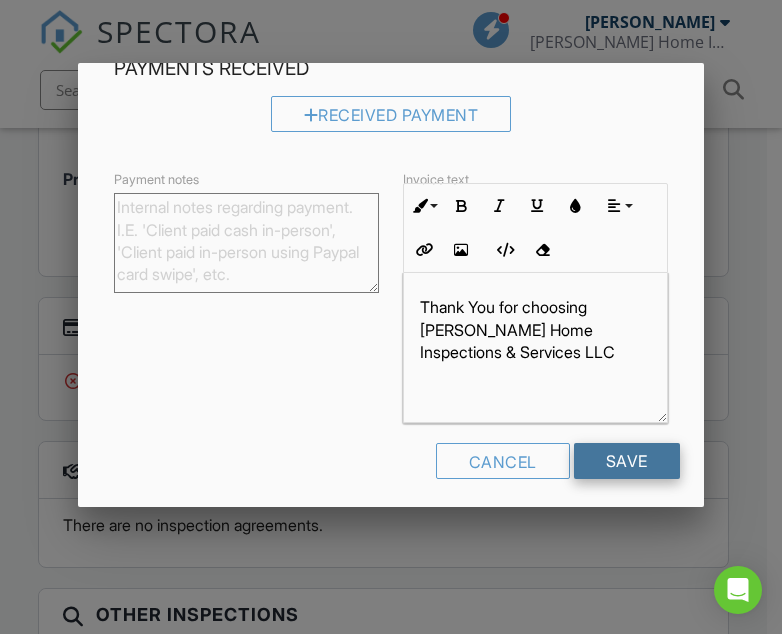type on "50$ discount" 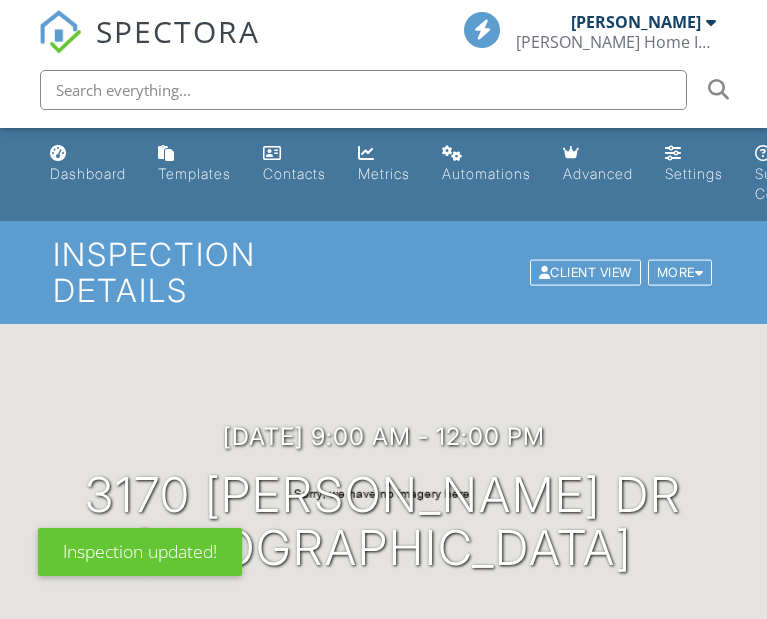 scroll, scrollTop: 0, scrollLeft: 0, axis: both 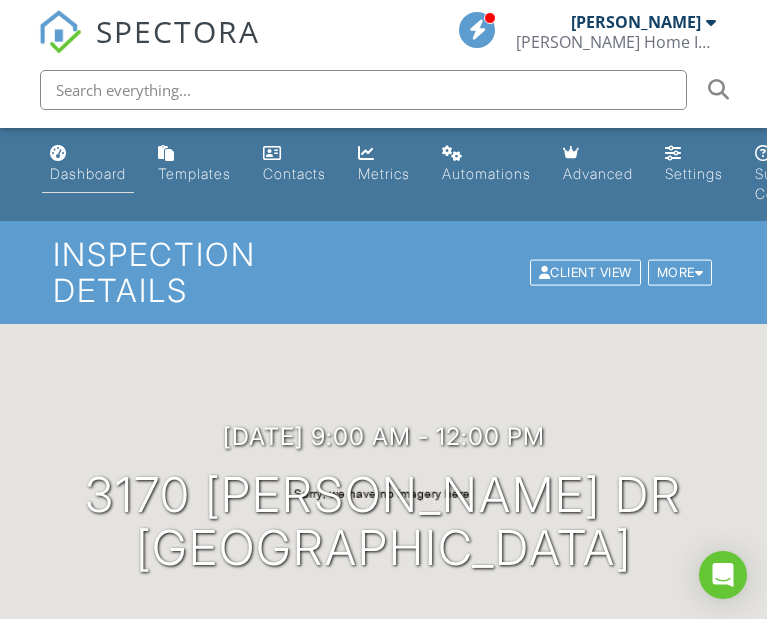 click on "Dashboard" at bounding box center (88, 173) 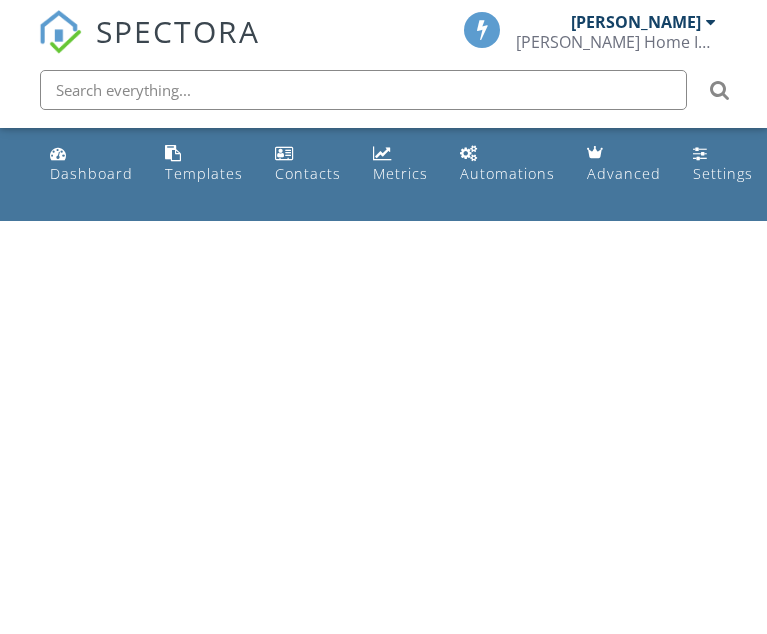 scroll, scrollTop: 0, scrollLeft: 0, axis: both 